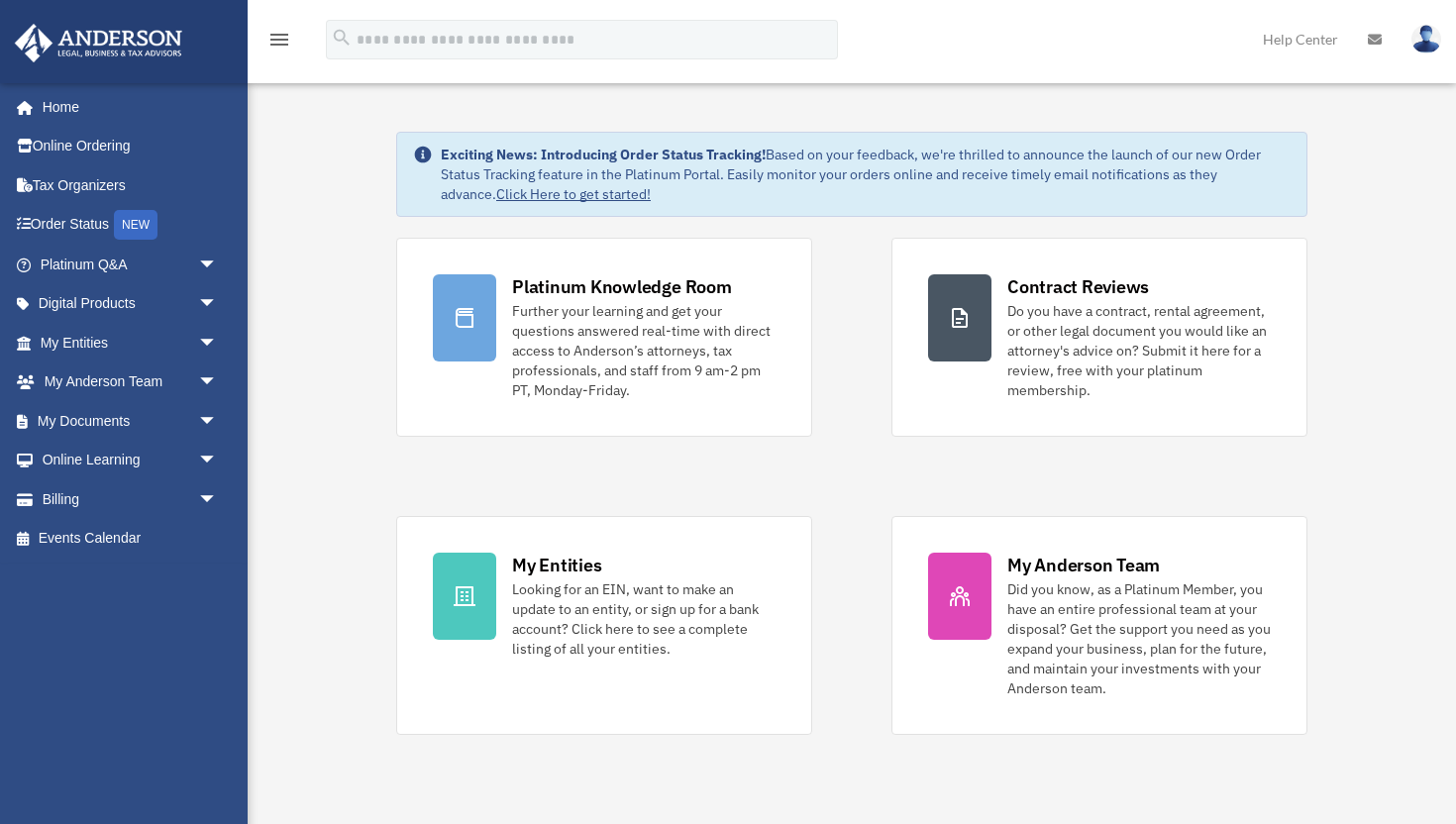 scroll, scrollTop: 0, scrollLeft: 0, axis: both 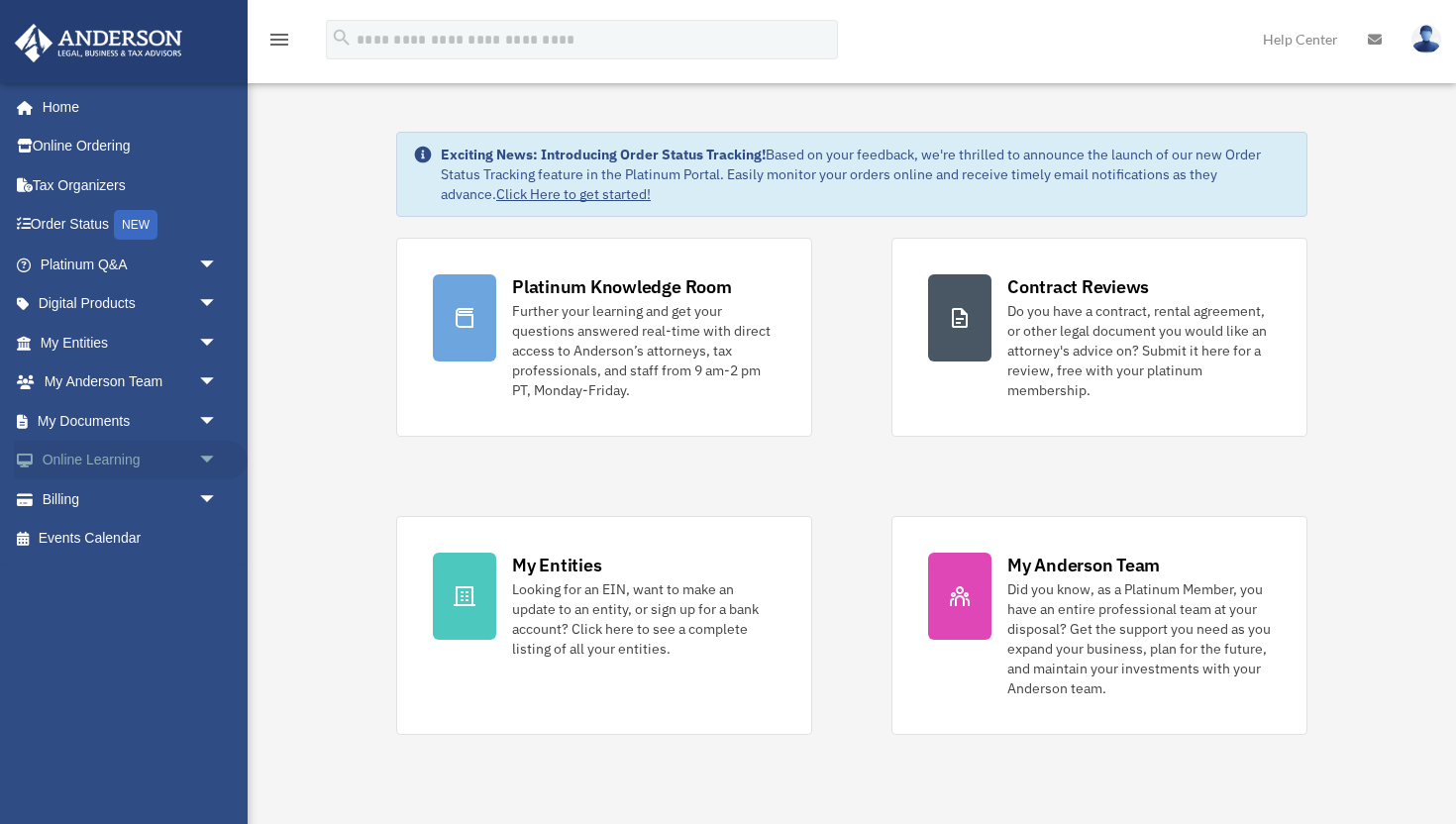 click on "Online Learning arrow_drop_down" at bounding box center (131, 461) 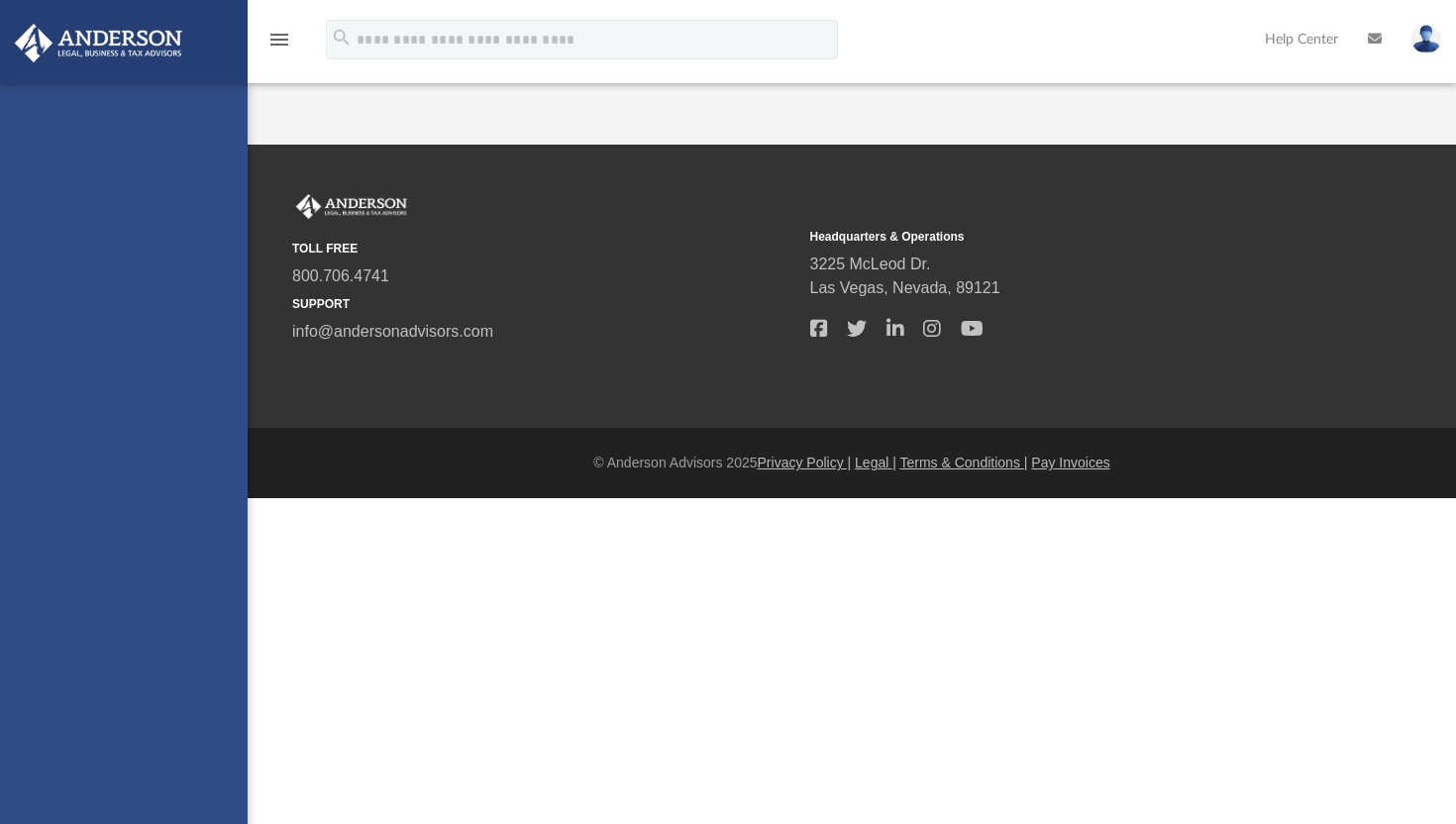 scroll, scrollTop: 0, scrollLeft: 0, axis: both 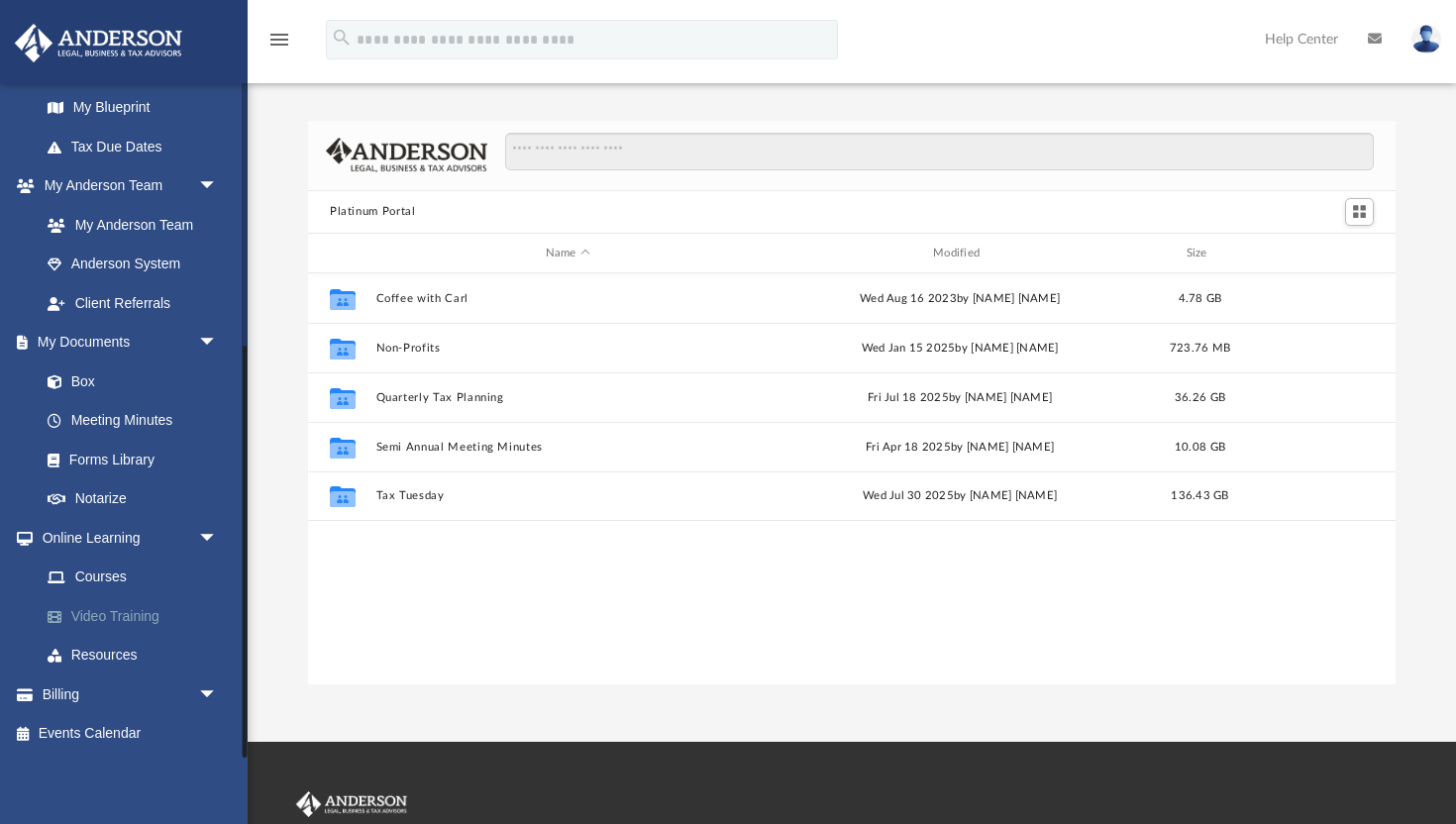 click on "Video Training" at bounding box center (138, 616) 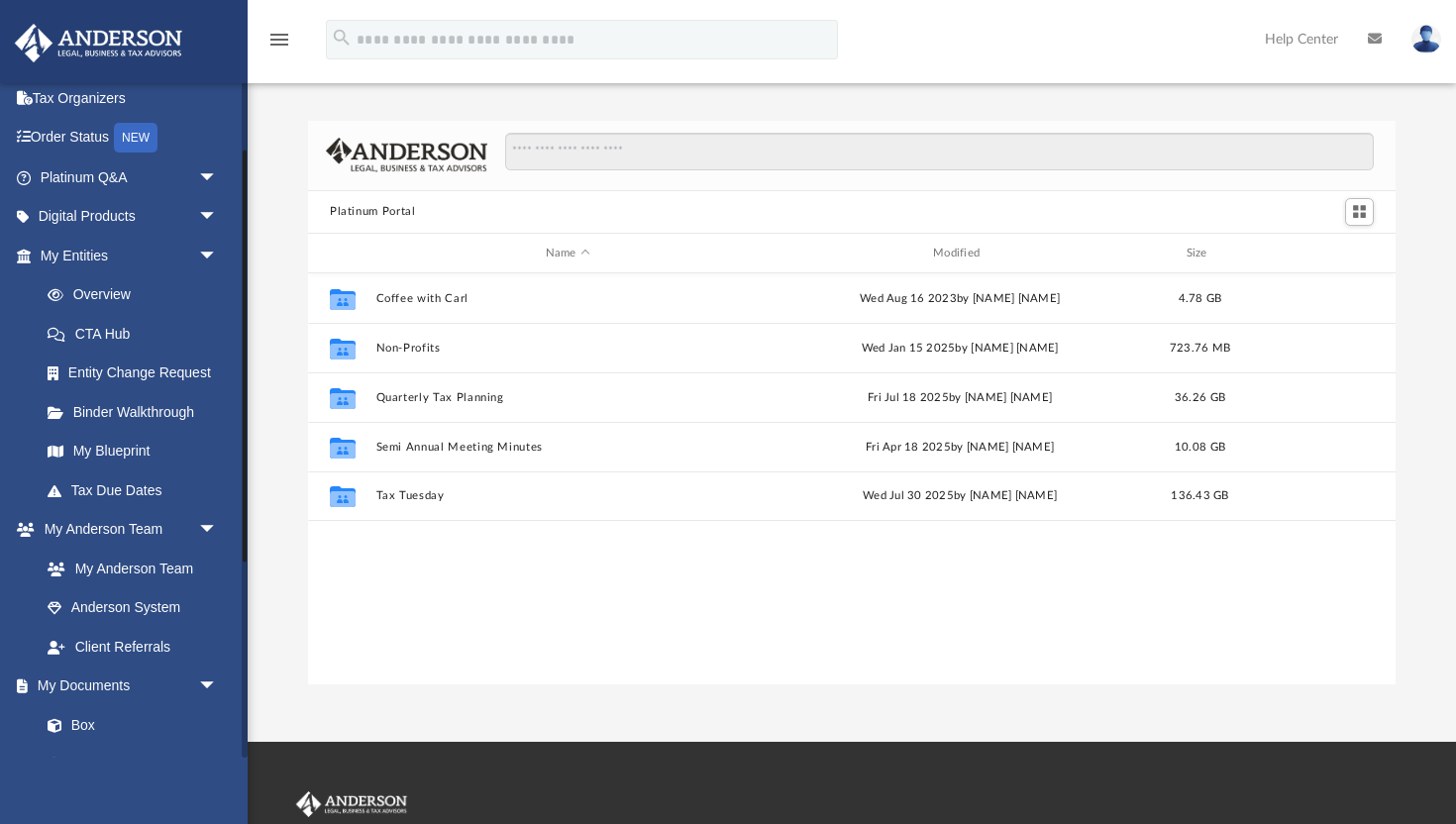 scroll, scrollTop: 0, scrollLeft: 0, axis: both 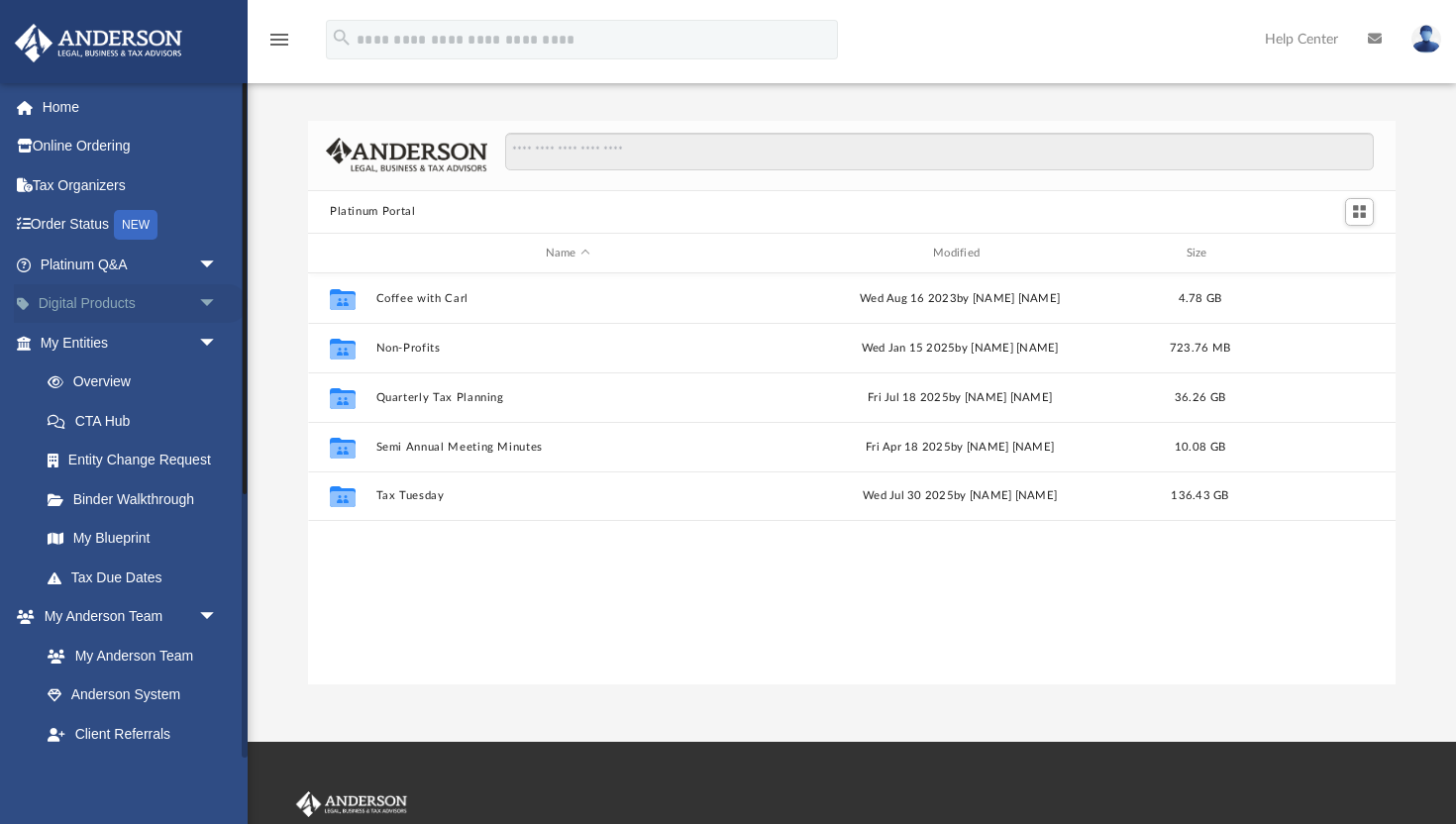 click on "Digital Products arrow_drop_down" at bounding box center (131, 304) 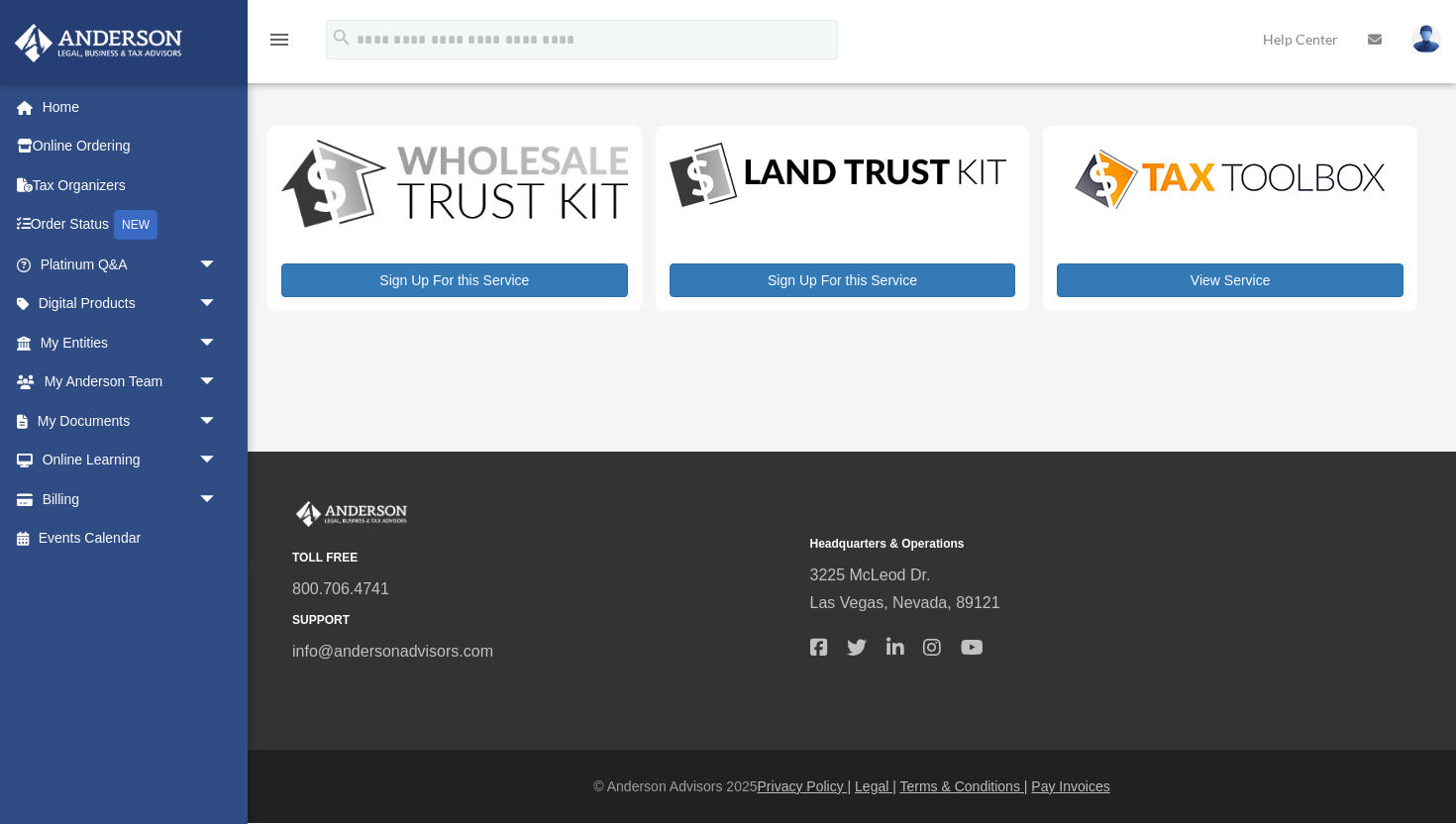 scroll, scrollTop: 0, scrollLeft: 0, axis: both 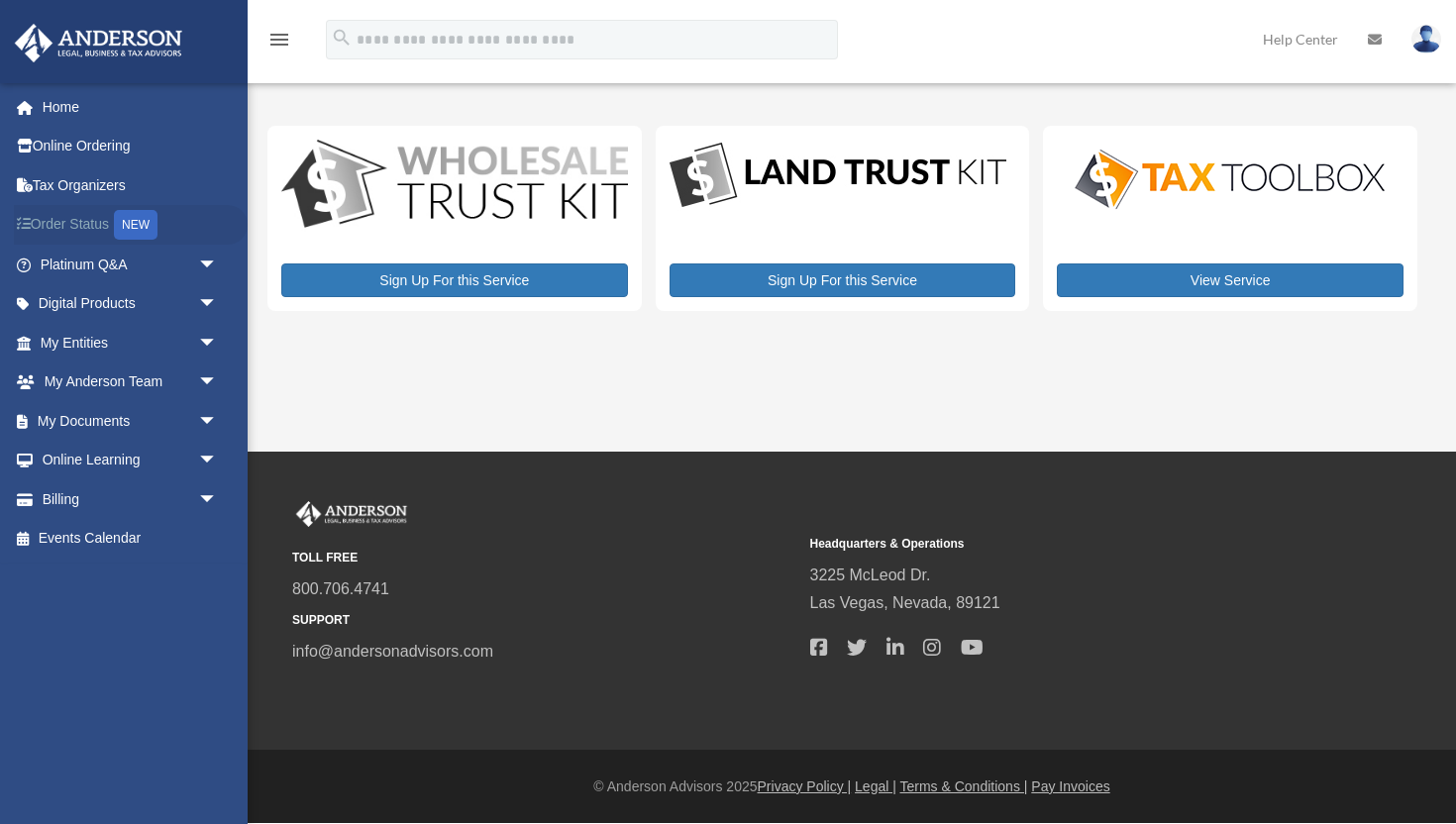 click on "Order Status  NEW" at bounding box center (131, 225) 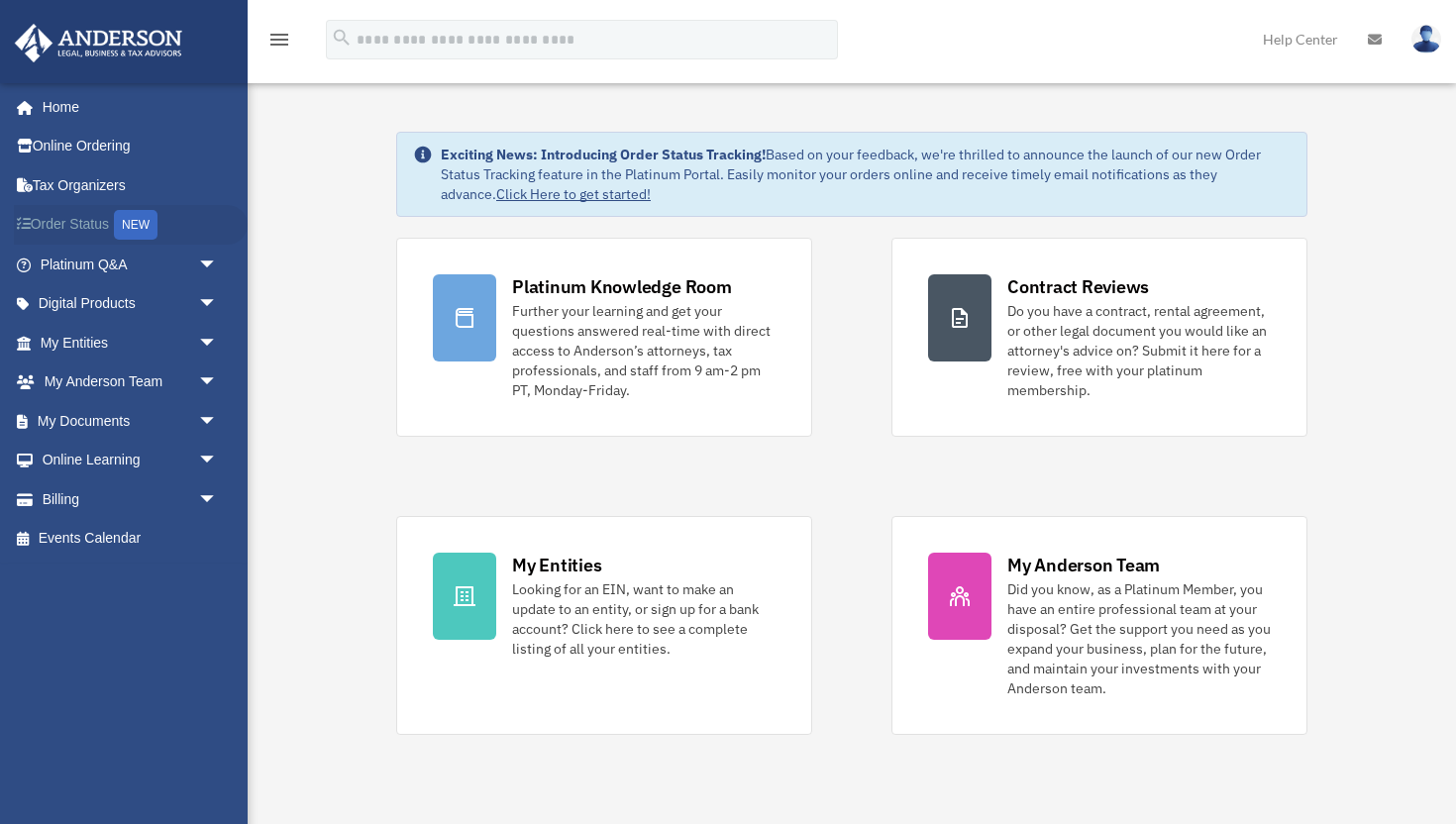 scroll, scrollTop: 0, scrollLeft: 0, axis: both 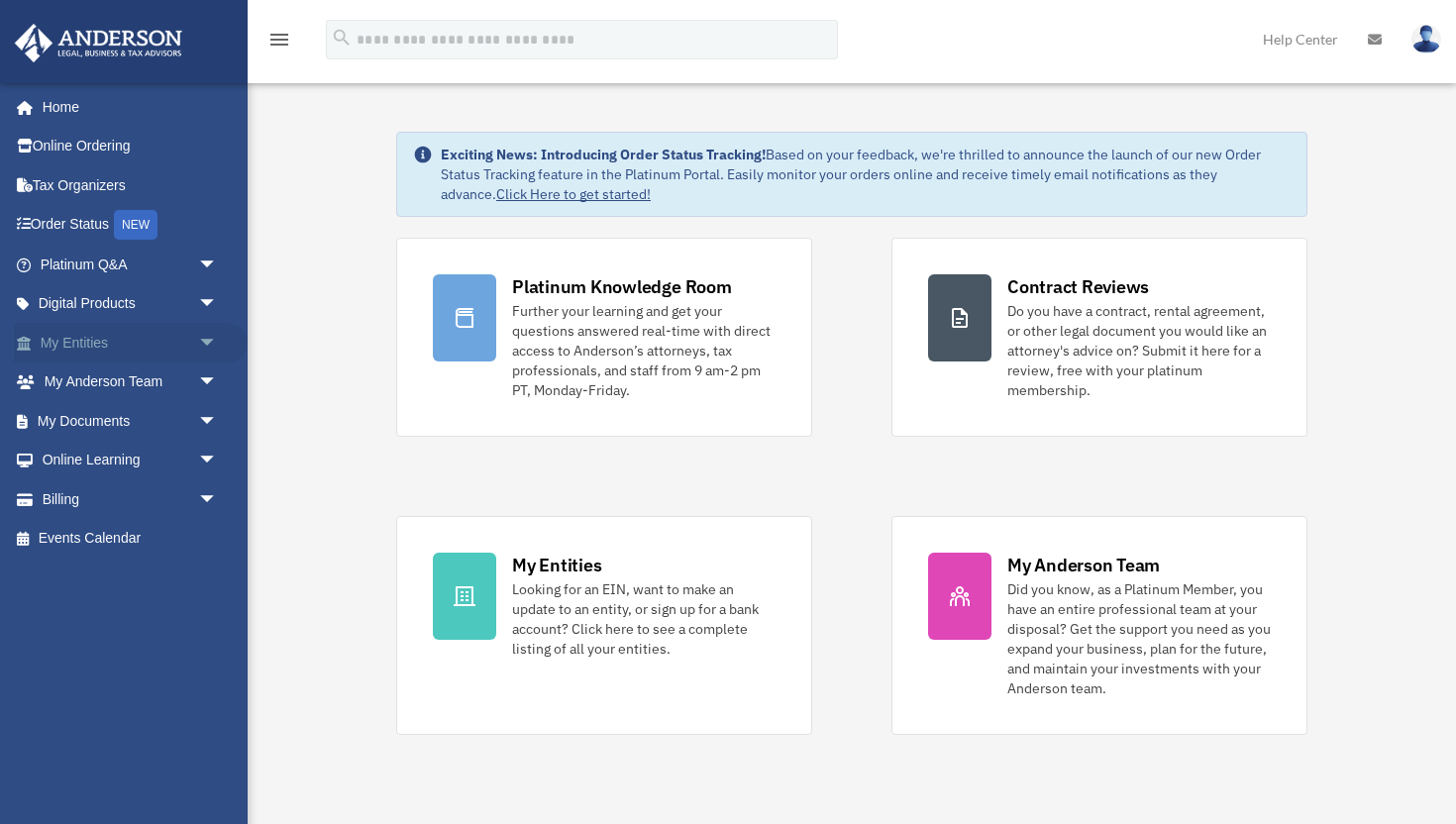 click on "My Entities arrow_drop_down" at bounding box center [131, 343] 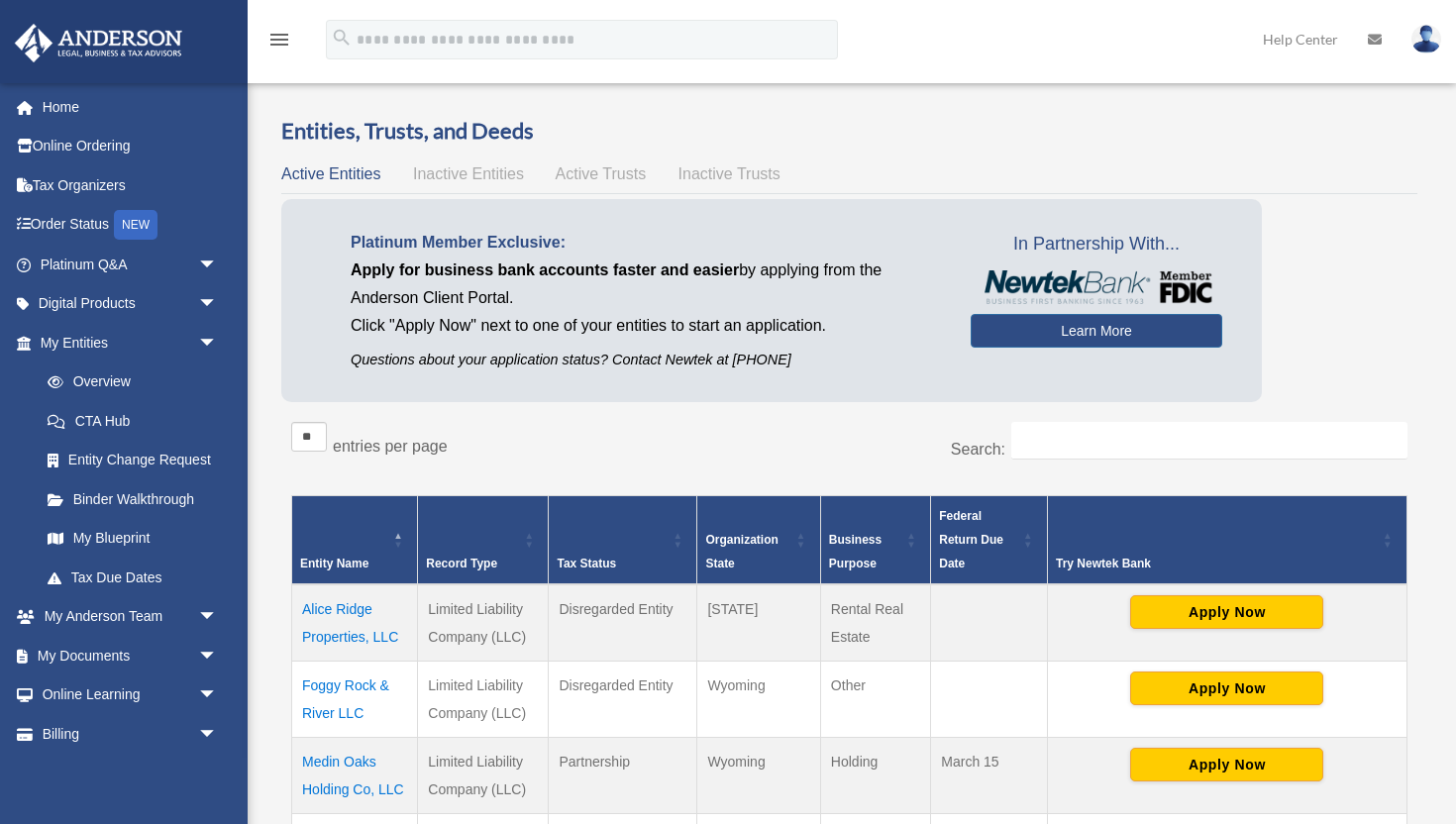 scroll, scrollTop: 0, scrollLeft: 0, axis: both 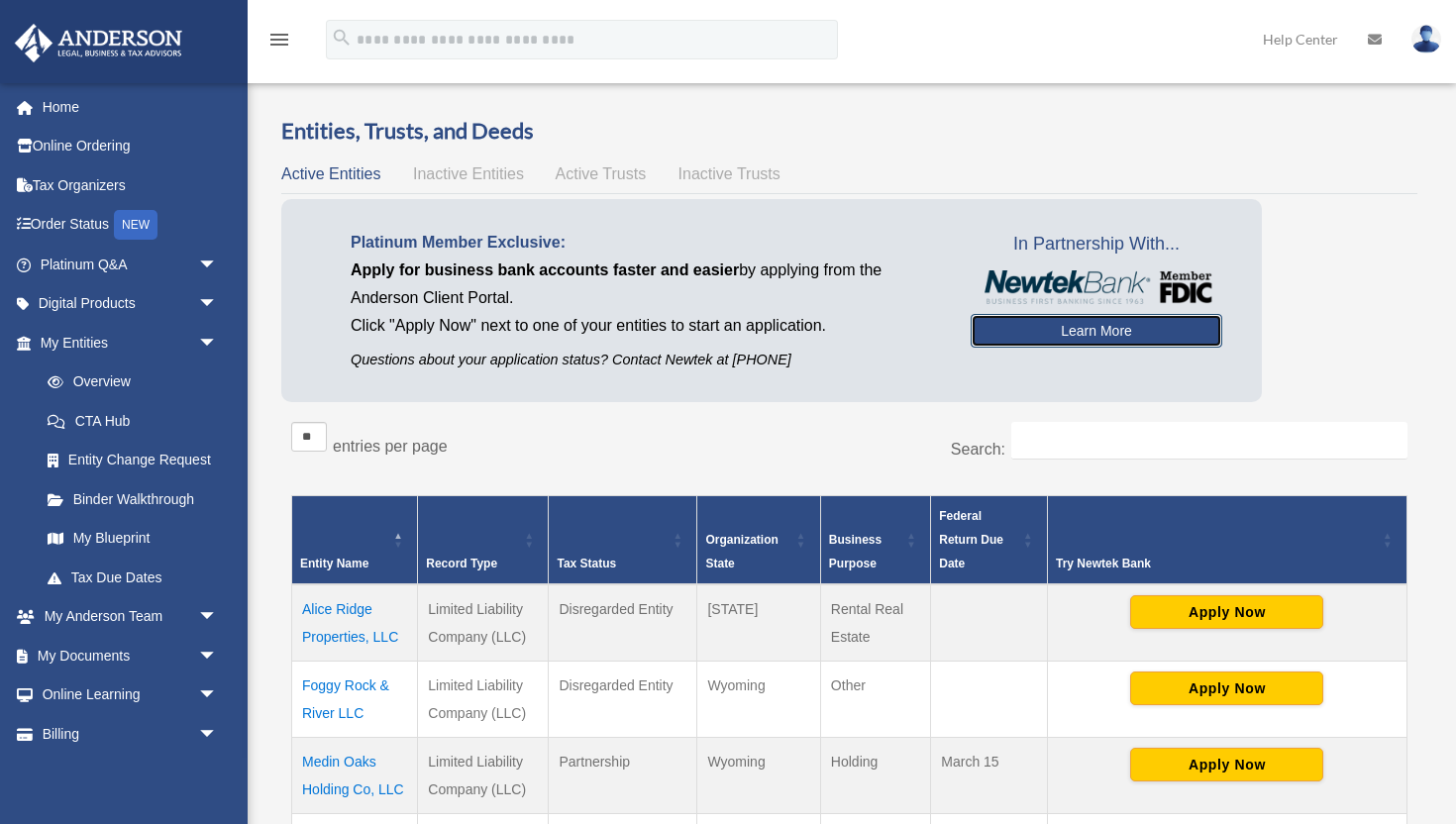 click on "Learn More" at bounding box center (1096, 331) 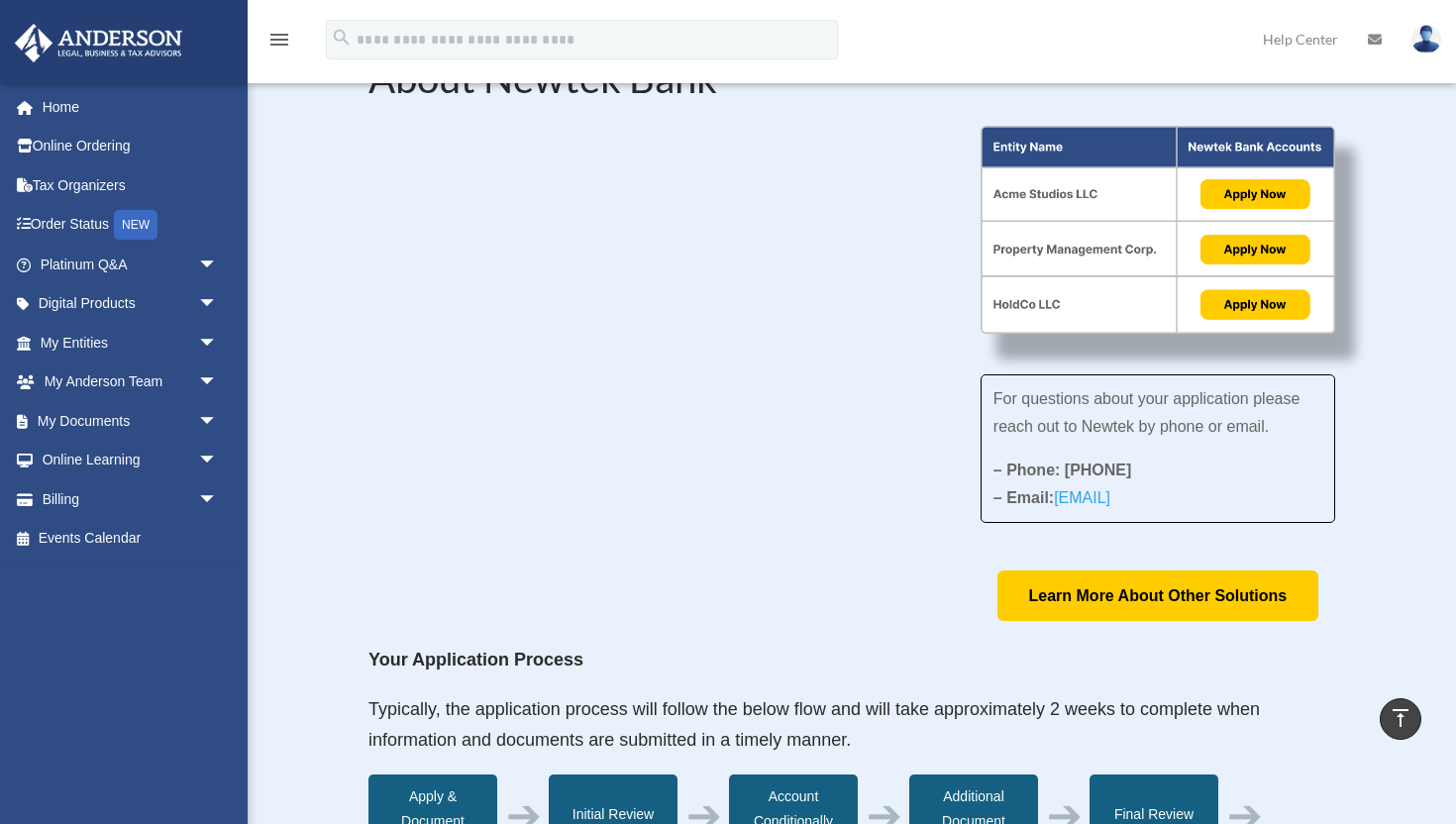 scroll, scrollTop: 0, scrollLeft: 0, axis: both 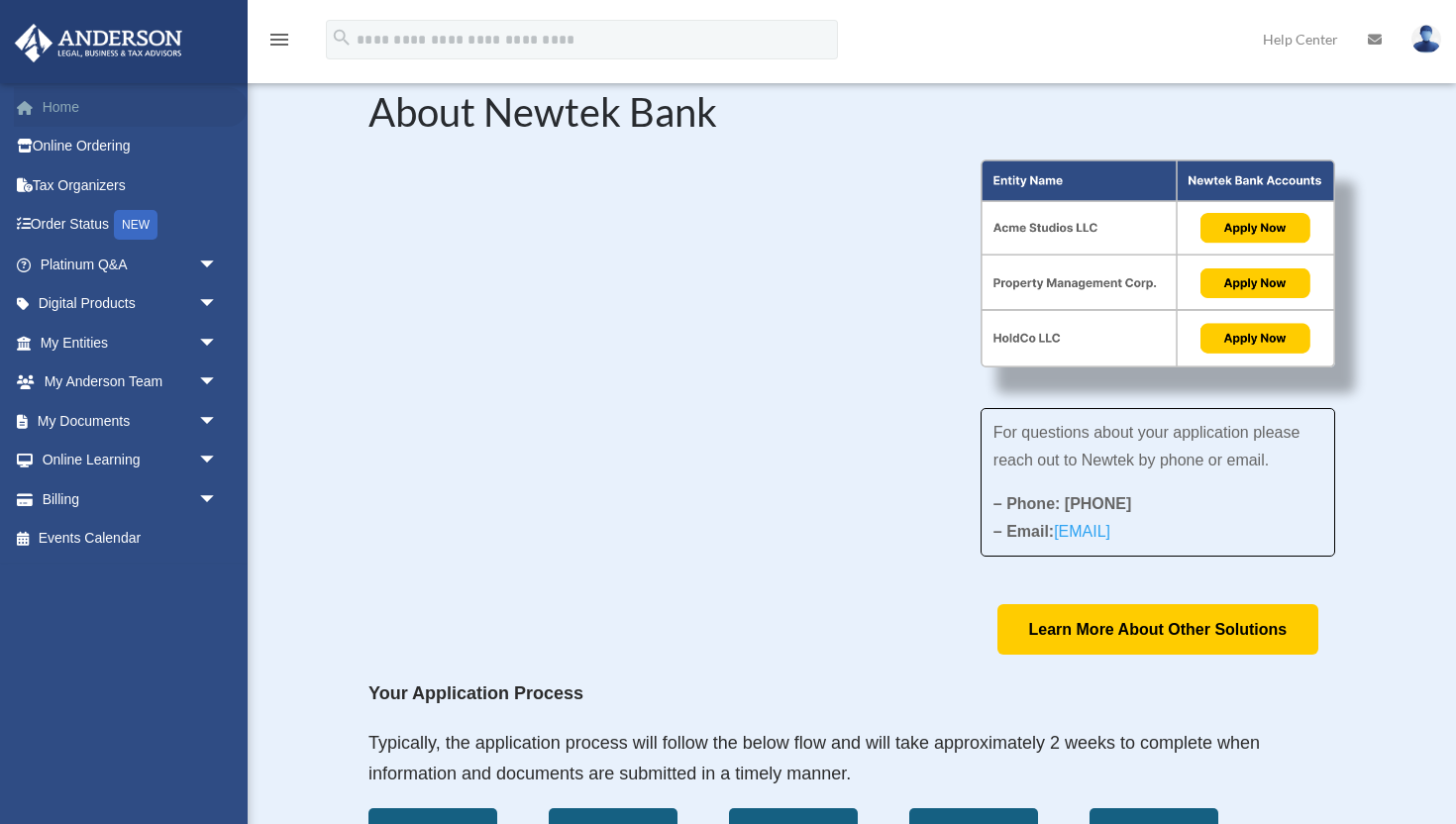 click on "Home" at bounding box center [131, 107] 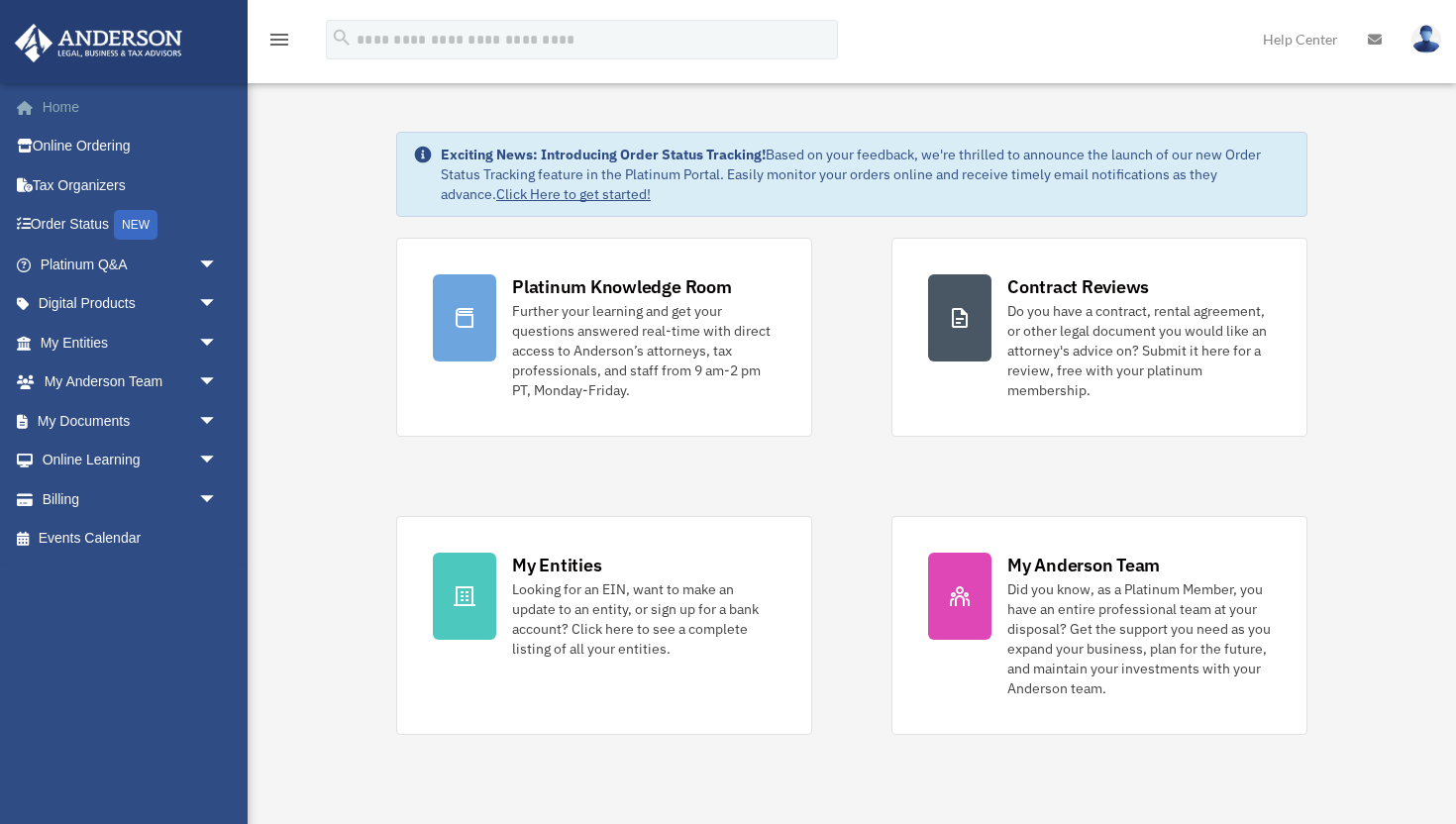scroll, scrollTop: 0, scrollLeft: 0, axis: both 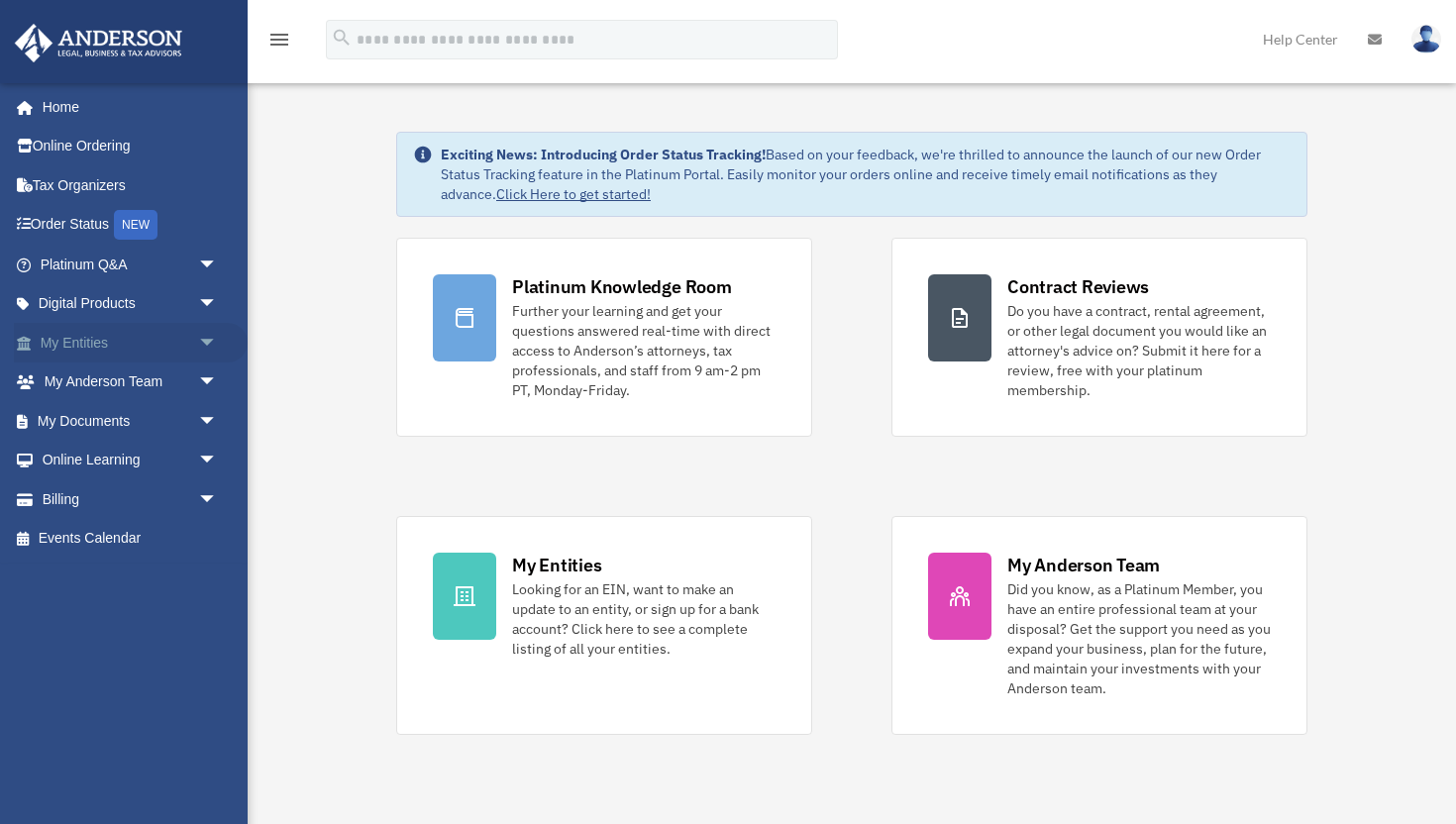 click on "arrow_drop_down" at bounding box center [218, 343] 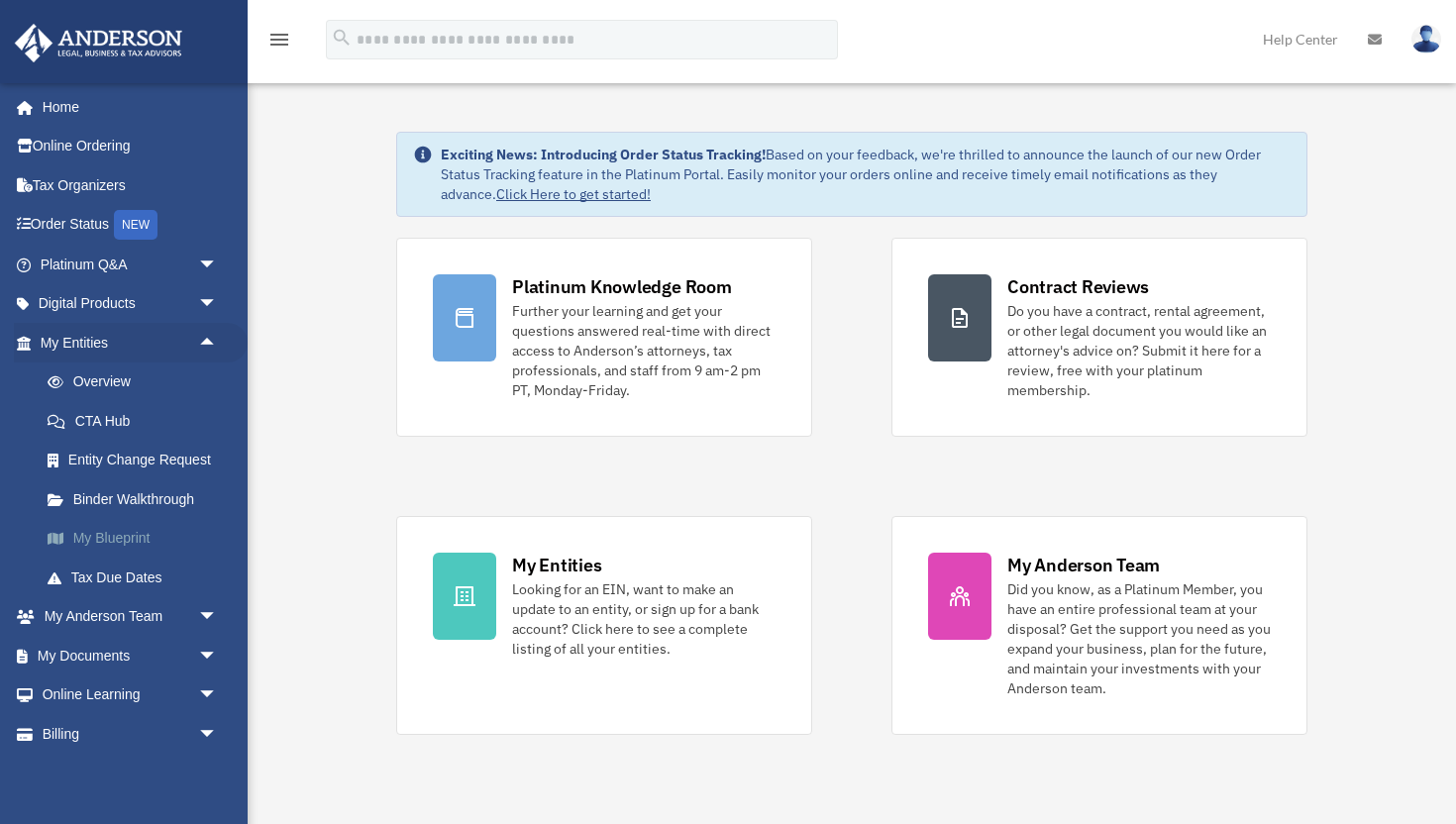 click on "My Blueprint" at bounding box center [138, 539] 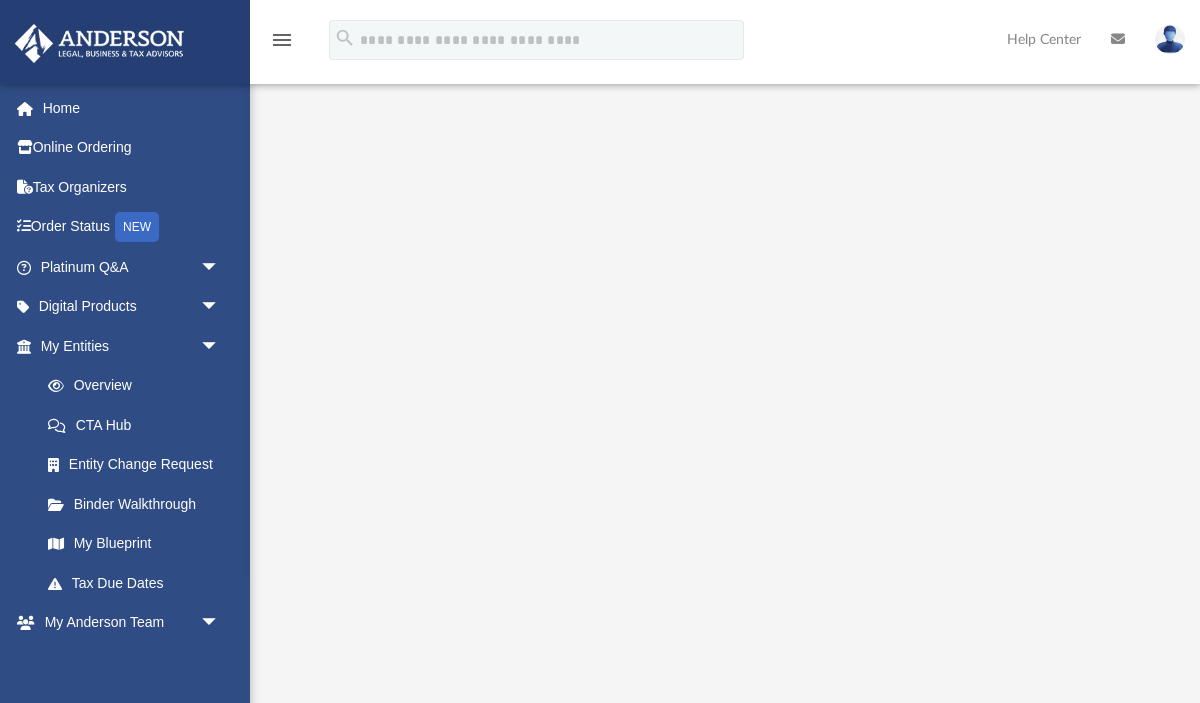 scroll, scrollTop: 46, scrollLeft: 0, axis: vertical 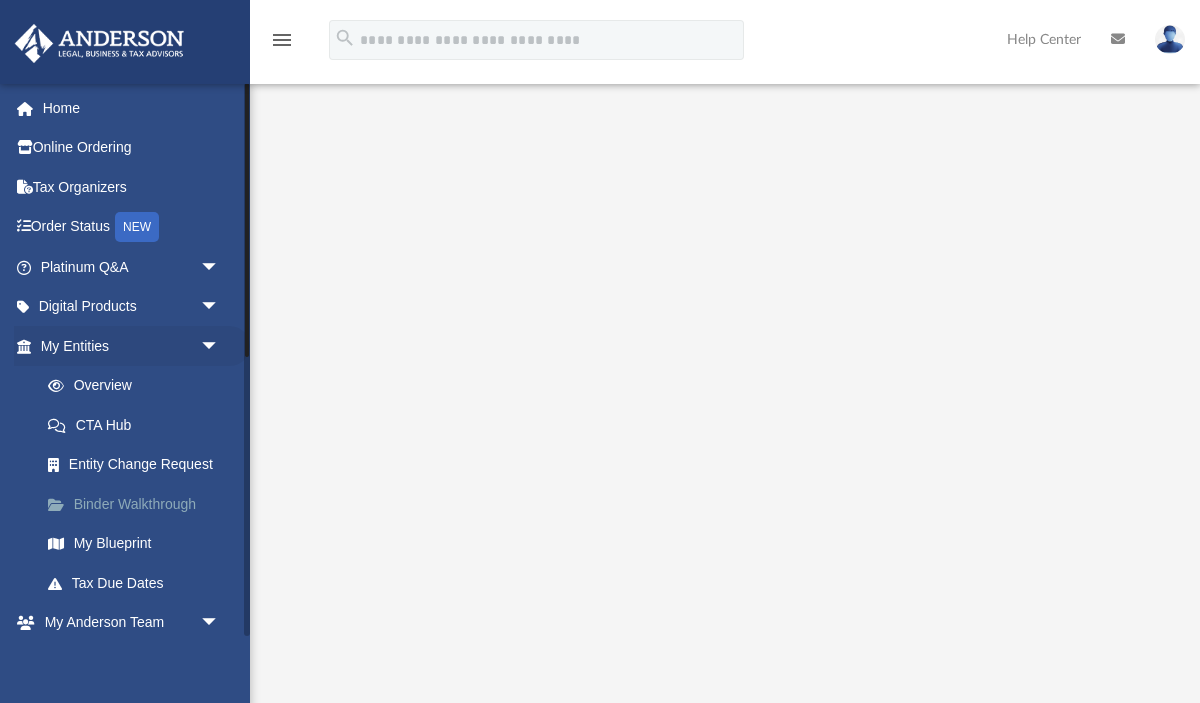 click on "Binder Walkthrough" at bounding box center [139, 504] 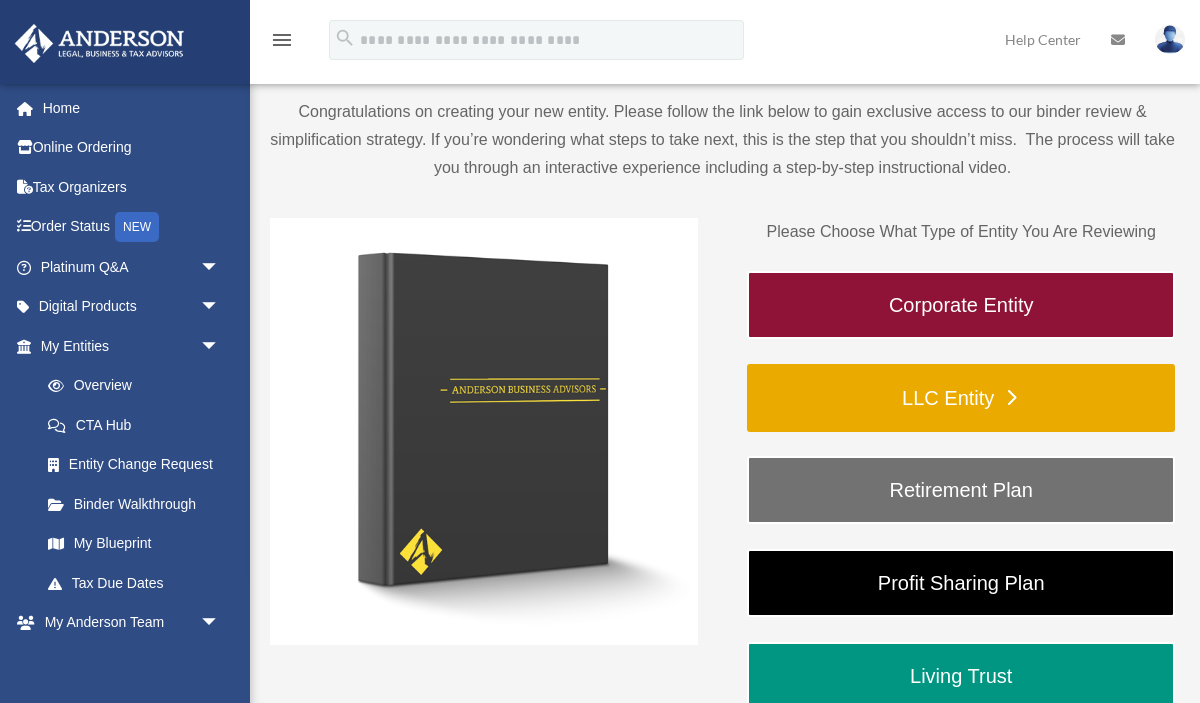 scroll, scrollTop: 109, scrollLeft: 0, axis: vertical 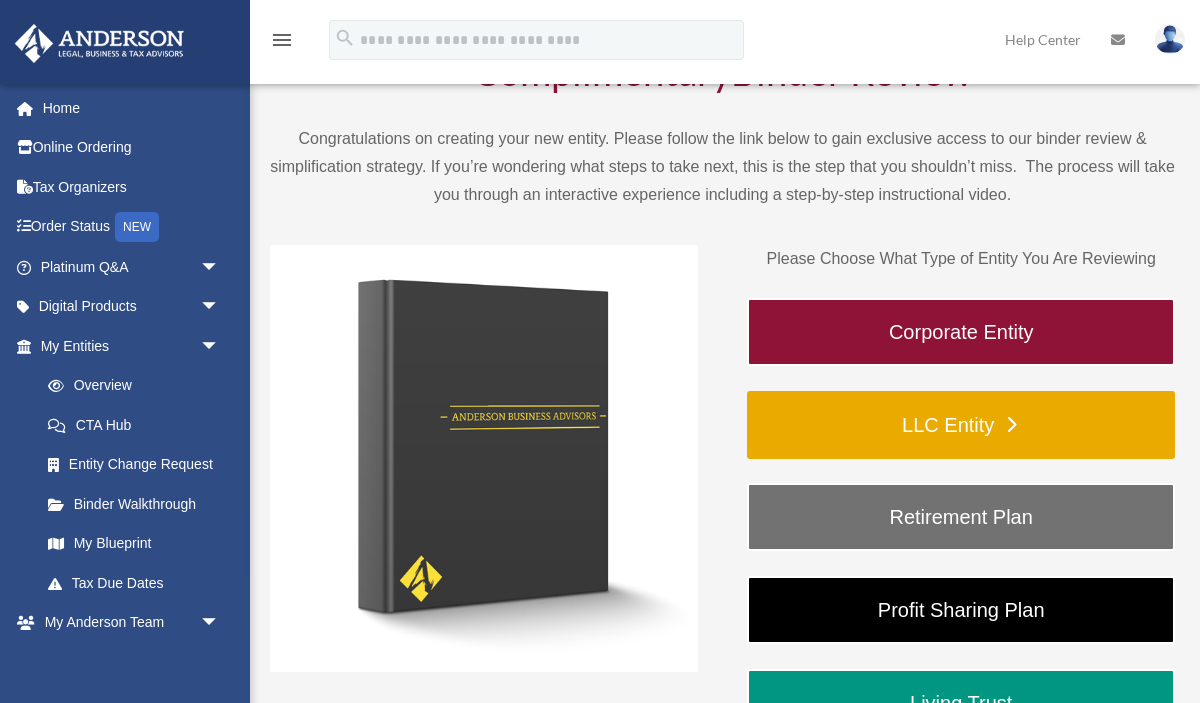 click on "LLC Entity" at bounding box center [961, 425] 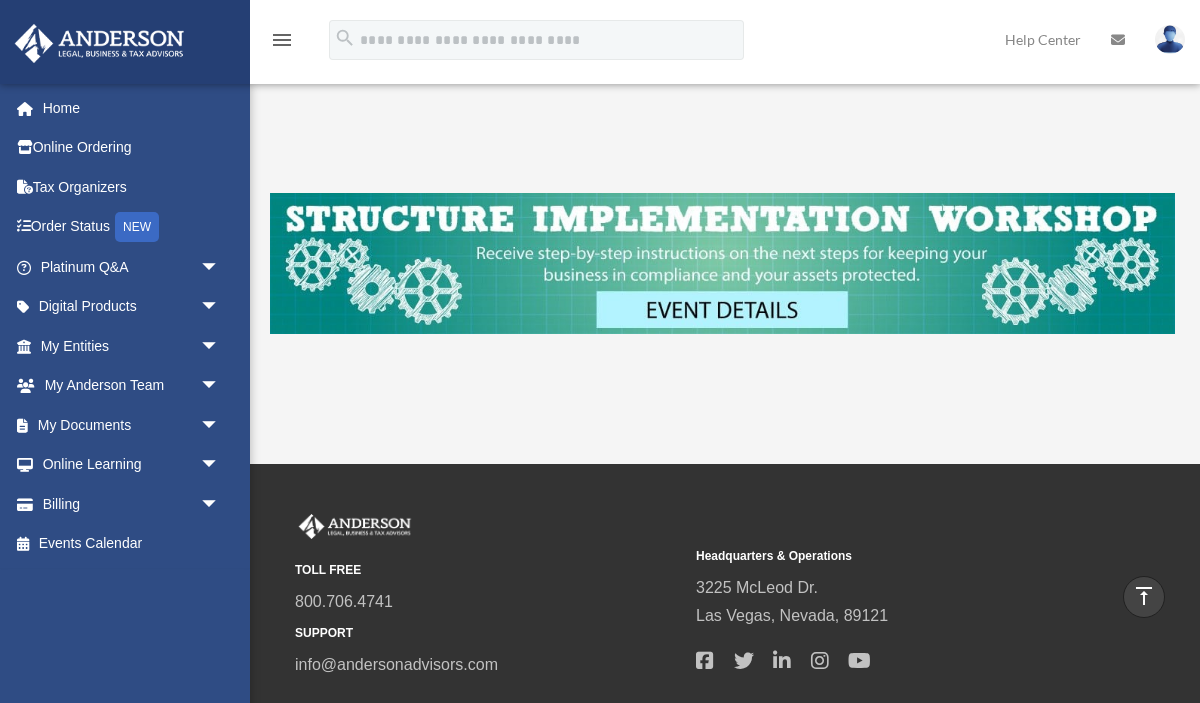 scroll, scrollTop: 626, scrollLeft: 0, axis: vertical 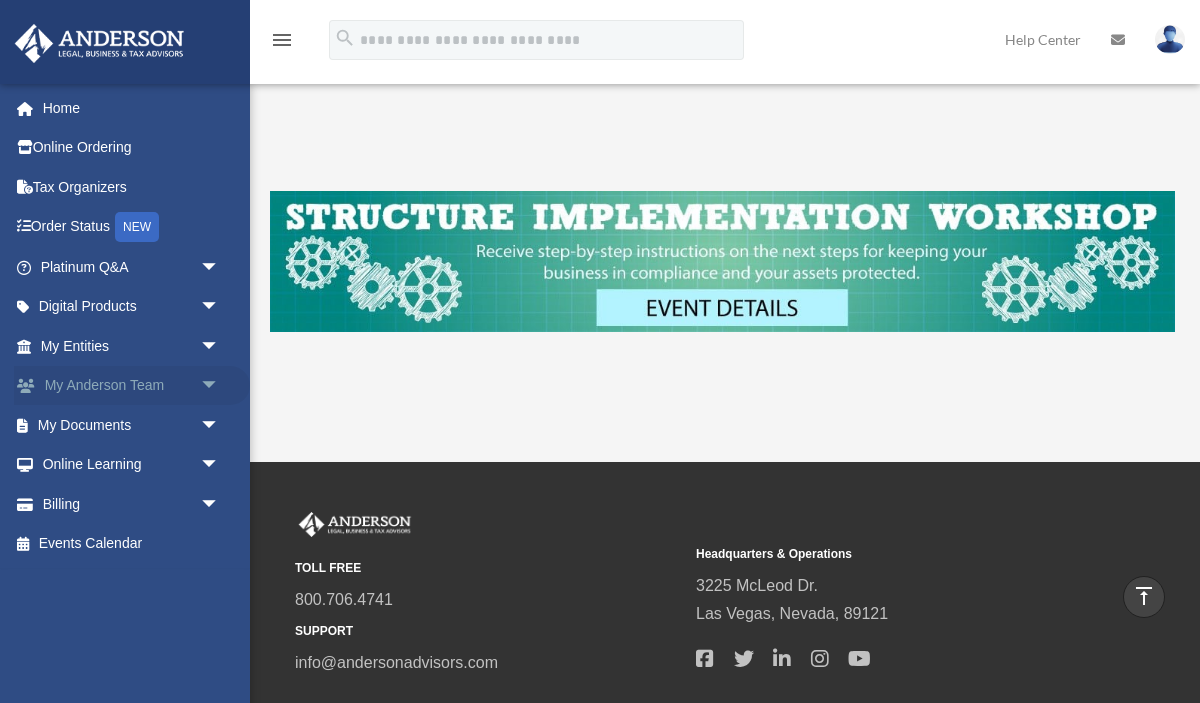 click on "arrow_drop_down" at bounding box center (220, 386) 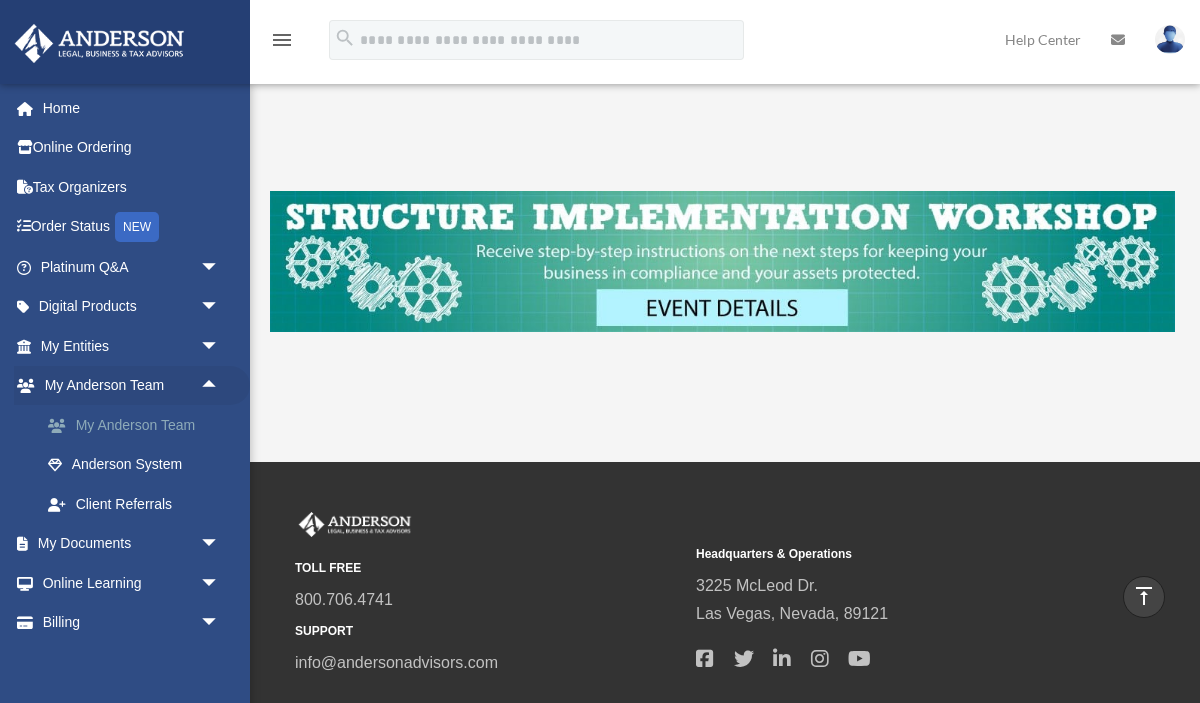 click on "My Anderson Team" at bounding box center [139, 425] 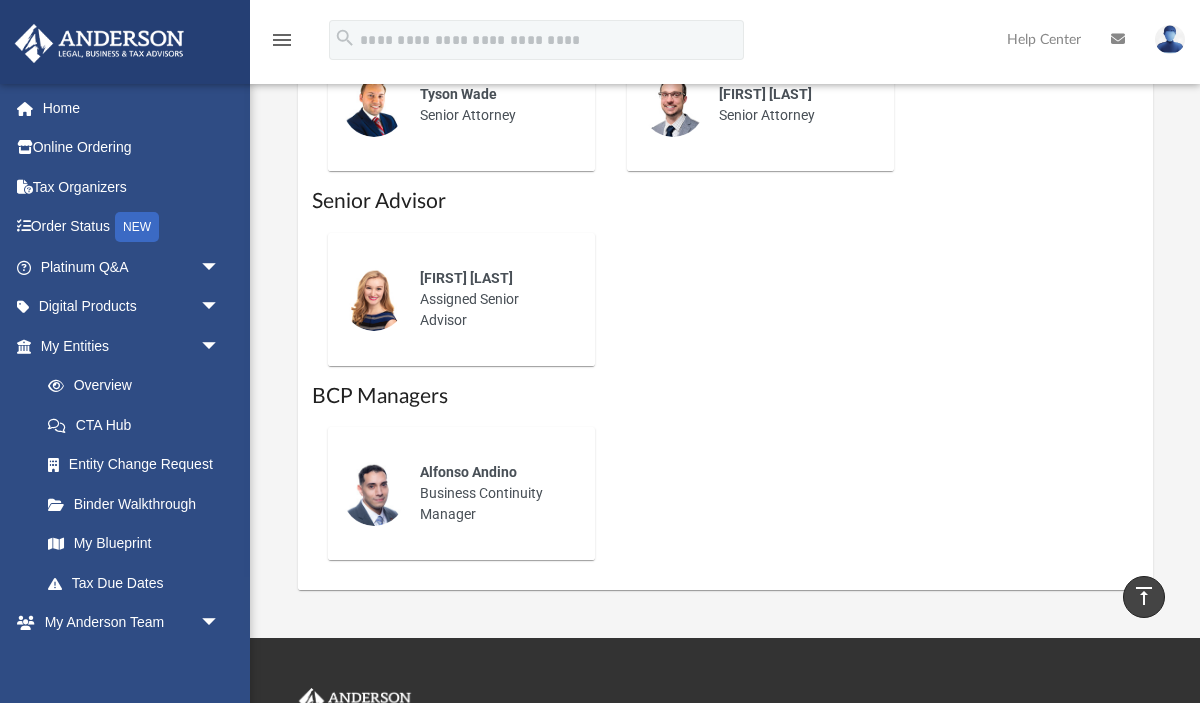 scroll, scrollTop: 1622, scrollLeft: 0, axis: vertical 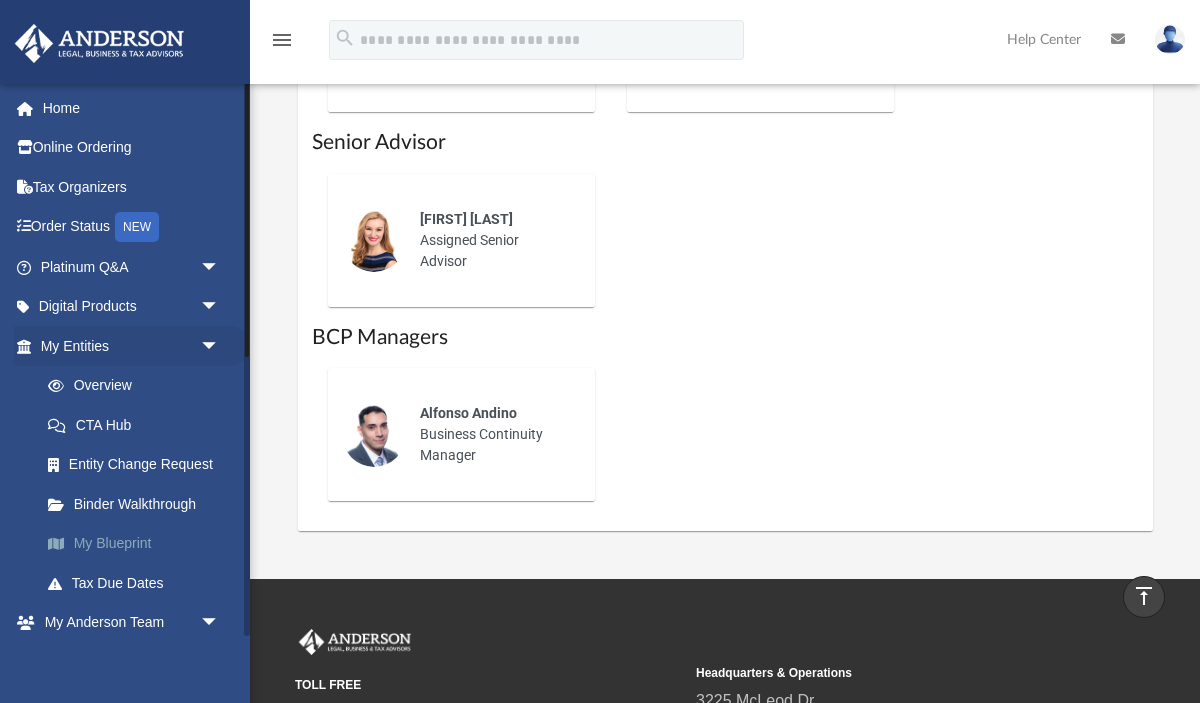 click on "My Blueprint" at bounding box center (139, 544) 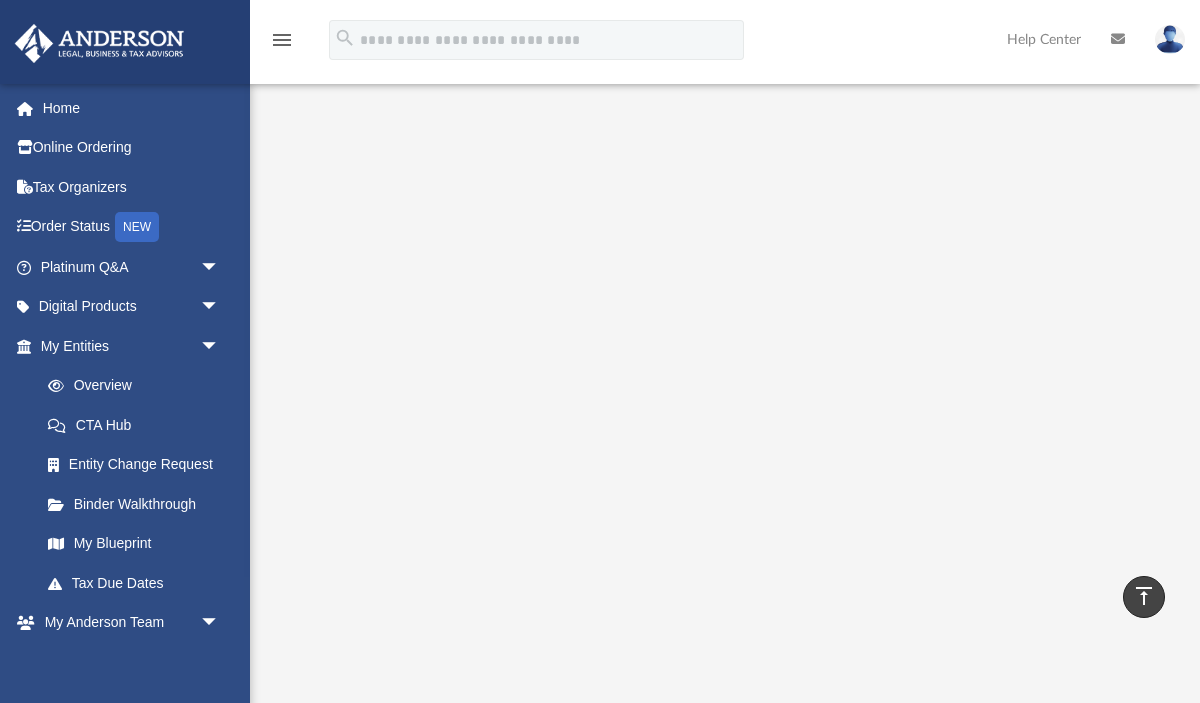 scroll, scrollTop: 0, scrollLeft: 0, axis: both 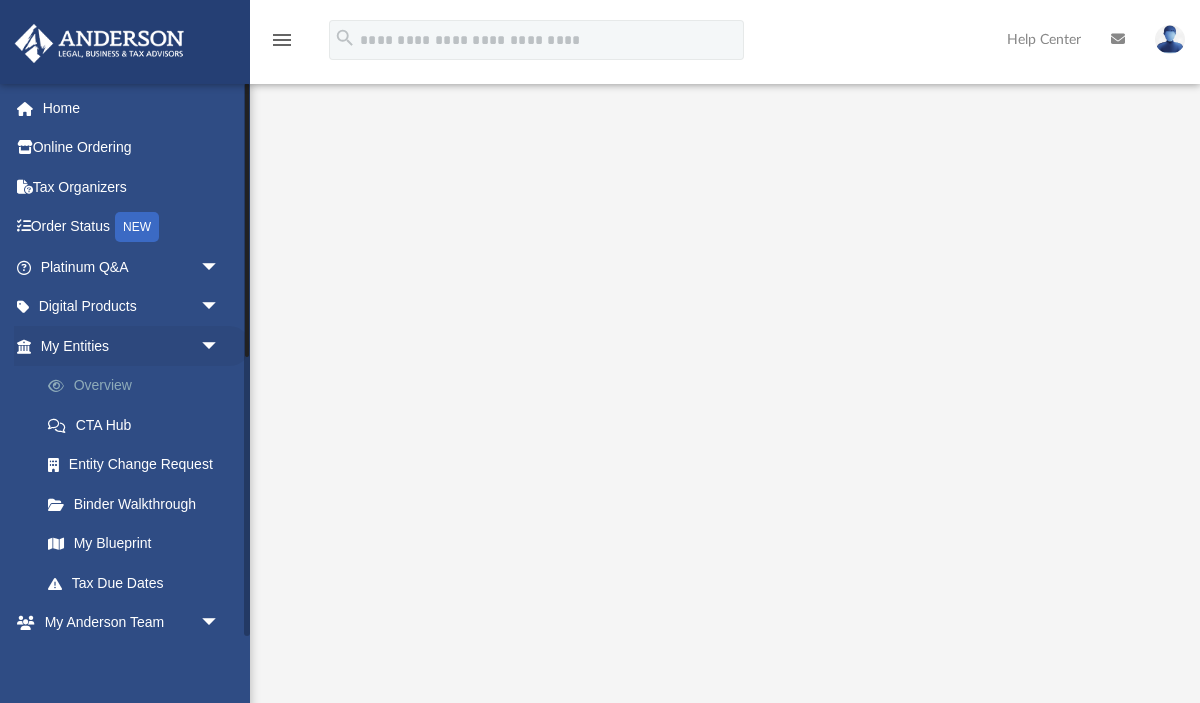 click on "Overview" at bounding box center [139, 386] 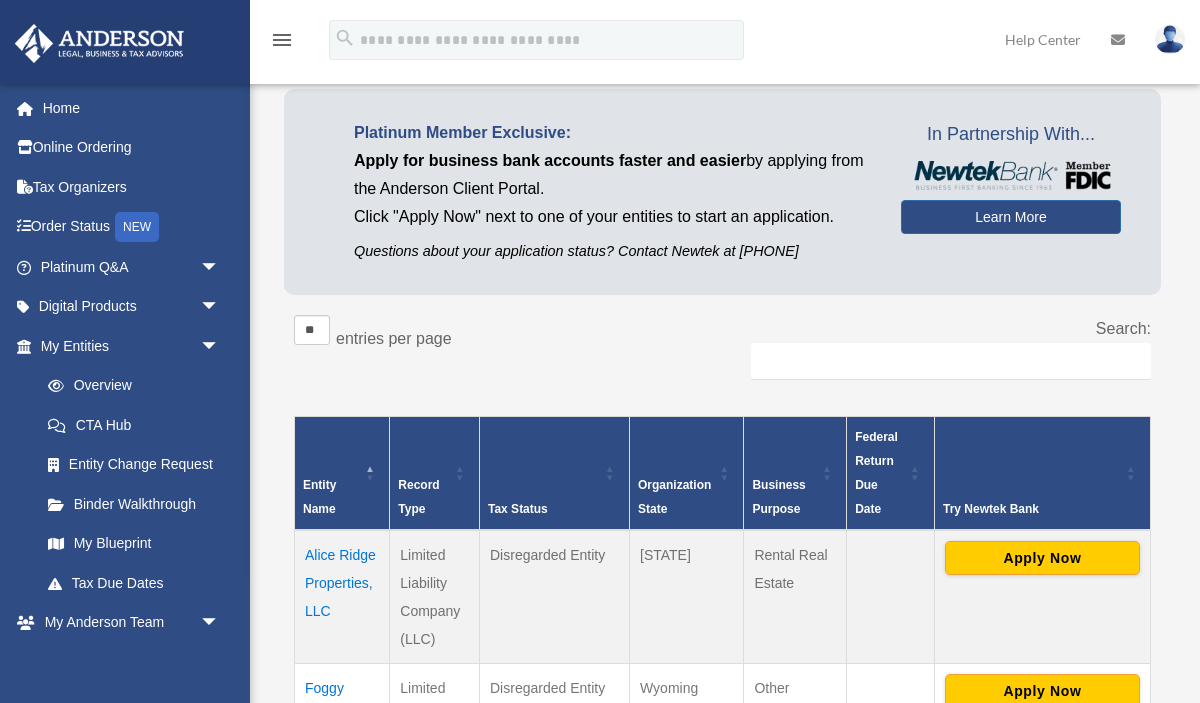 scroll, scrollTop: 0, scrollLeft: 0, axis: both 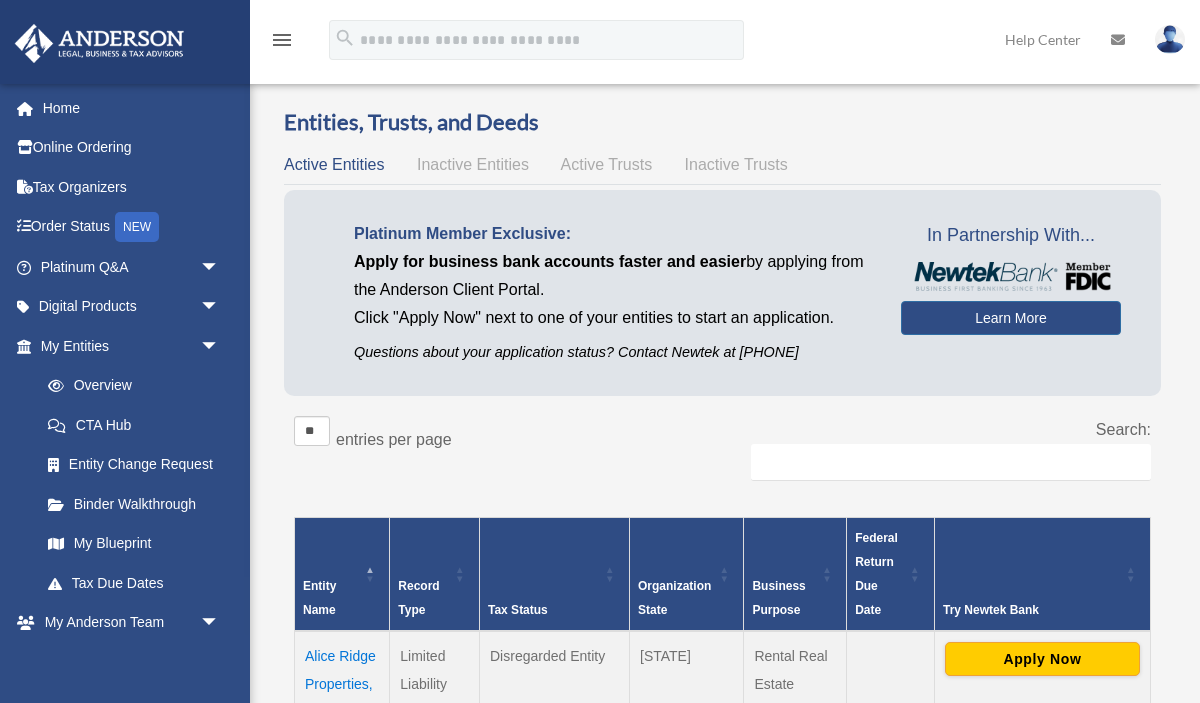 click on "Inactive Entities" at bounding box center [473, 164] 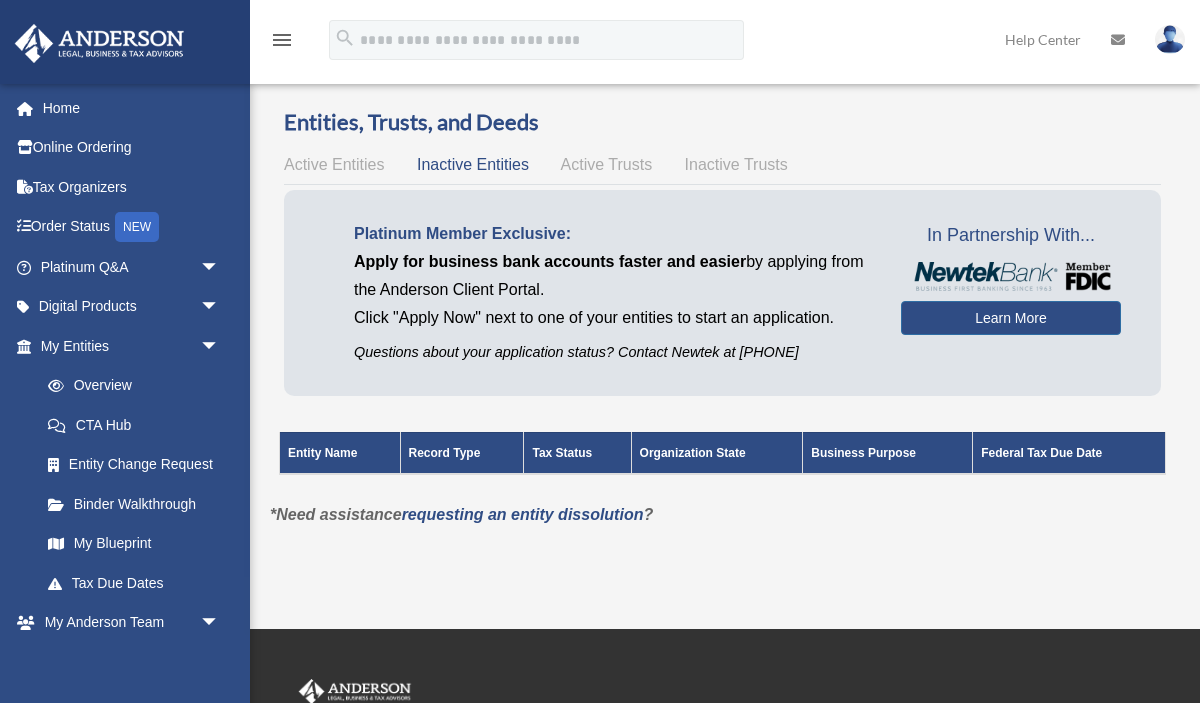 click on "Active Entities
Inactive Entities
Active Trusts
Inactive Trusts" at bounding box center [722, 165] 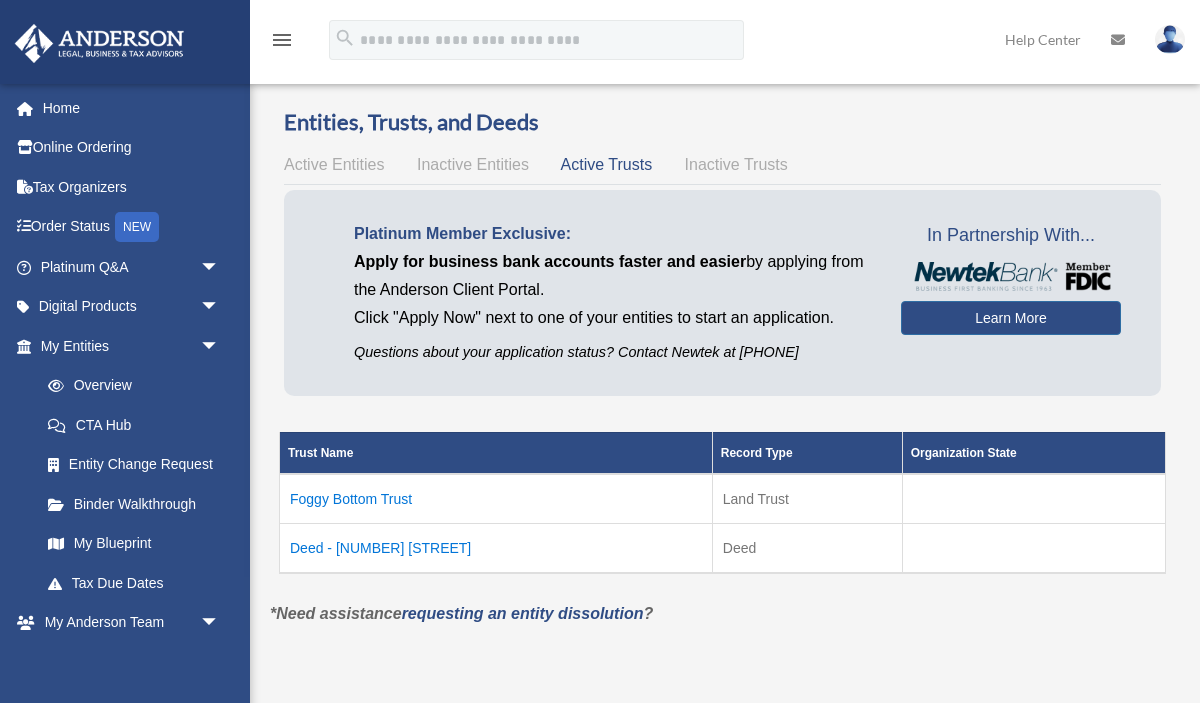 click on "Inactive Trusts" at bounding box center [736, 164] 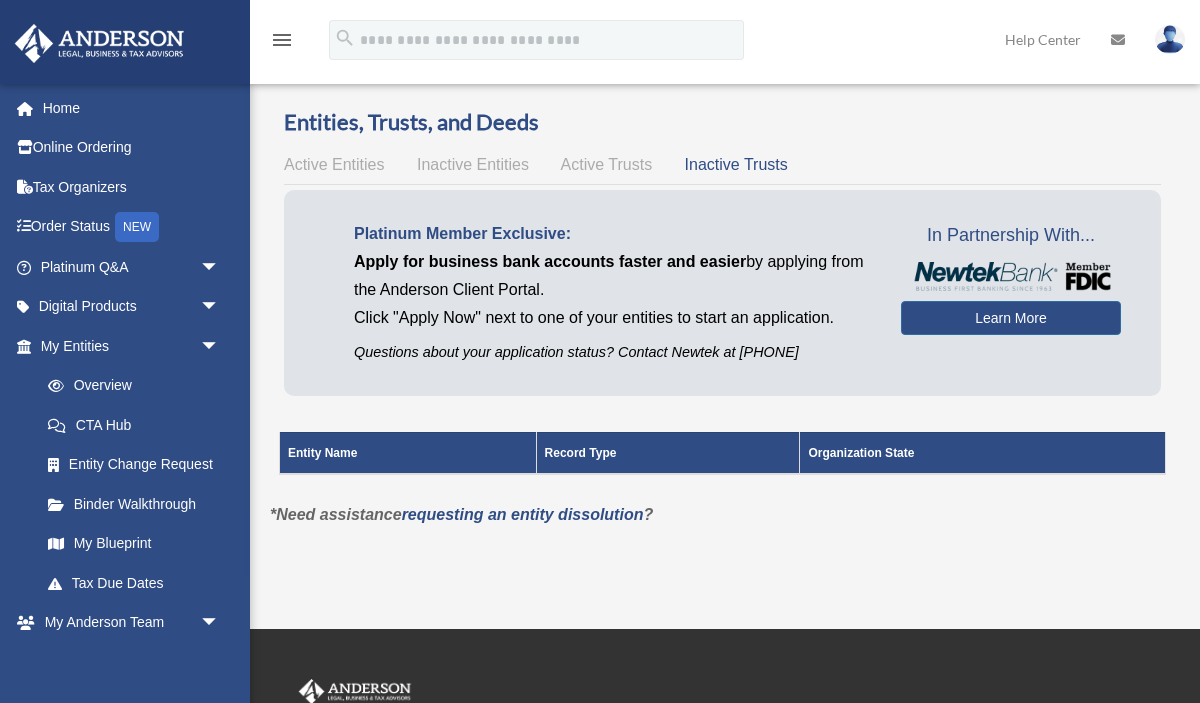 click on "Entities, Trusts,
and Deeds
Active Entities
Inactive Entities
Active Trusts
Inactive Trusts
Platinum Member Exclusive:
Apply for business bank accounts faster and easier  by
applying from the Anderson Client Portal.
Click "Apply Now" next to one of your entities to start an application.
Questions about your application status? Contact Newtek at 866-820-8891
In Partnership
With...
Learn More
** 1" at bounding box center [722, 304] 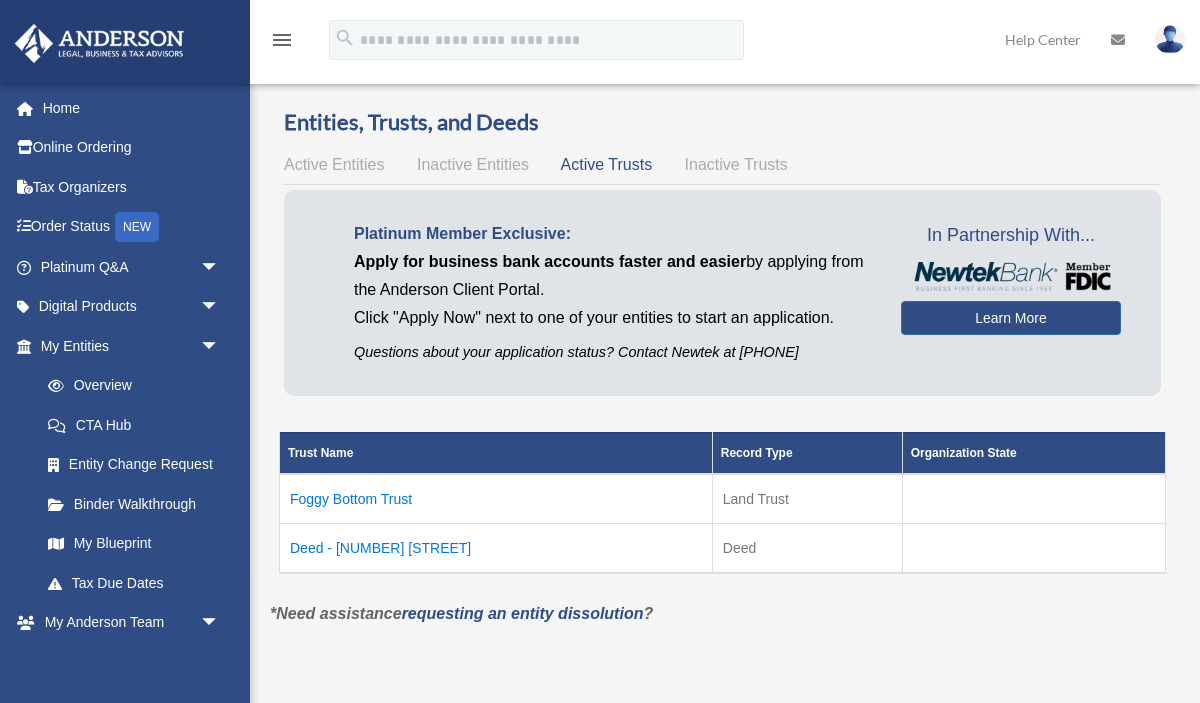 click on "Deed - 8812 Foggy Bottom Drive" at bounding box center [496, 548] 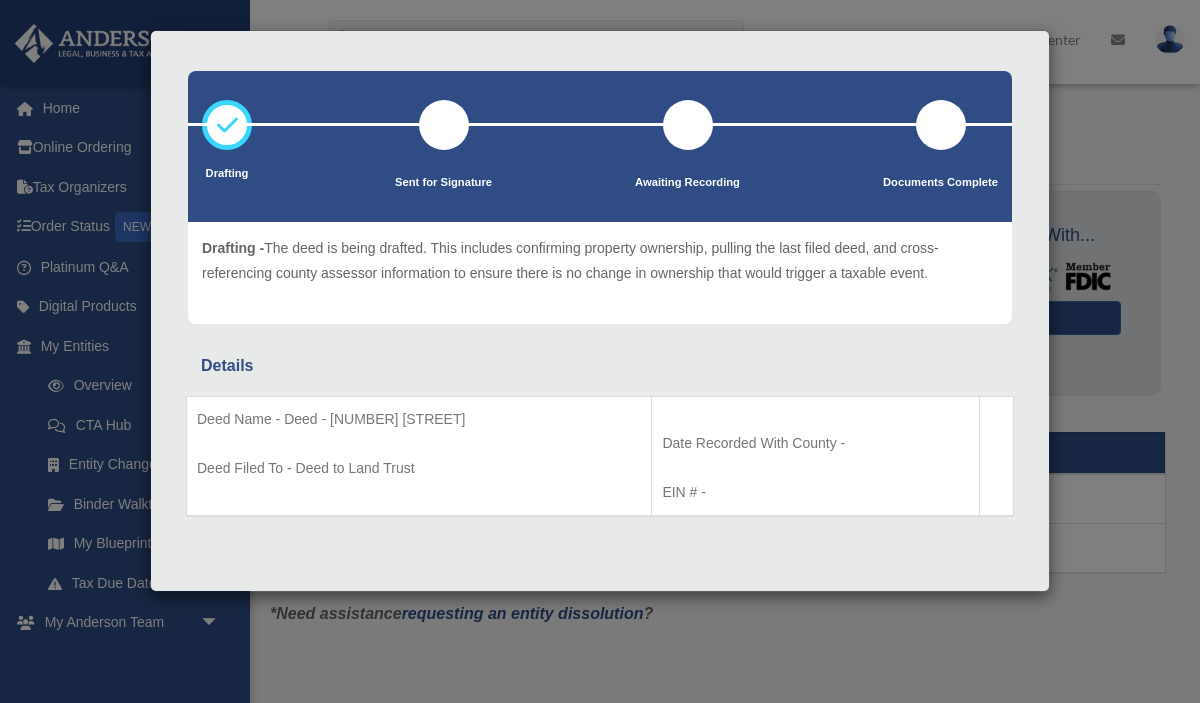 scroll, scrollTop: 0, scrollLeft: 0, axis: both 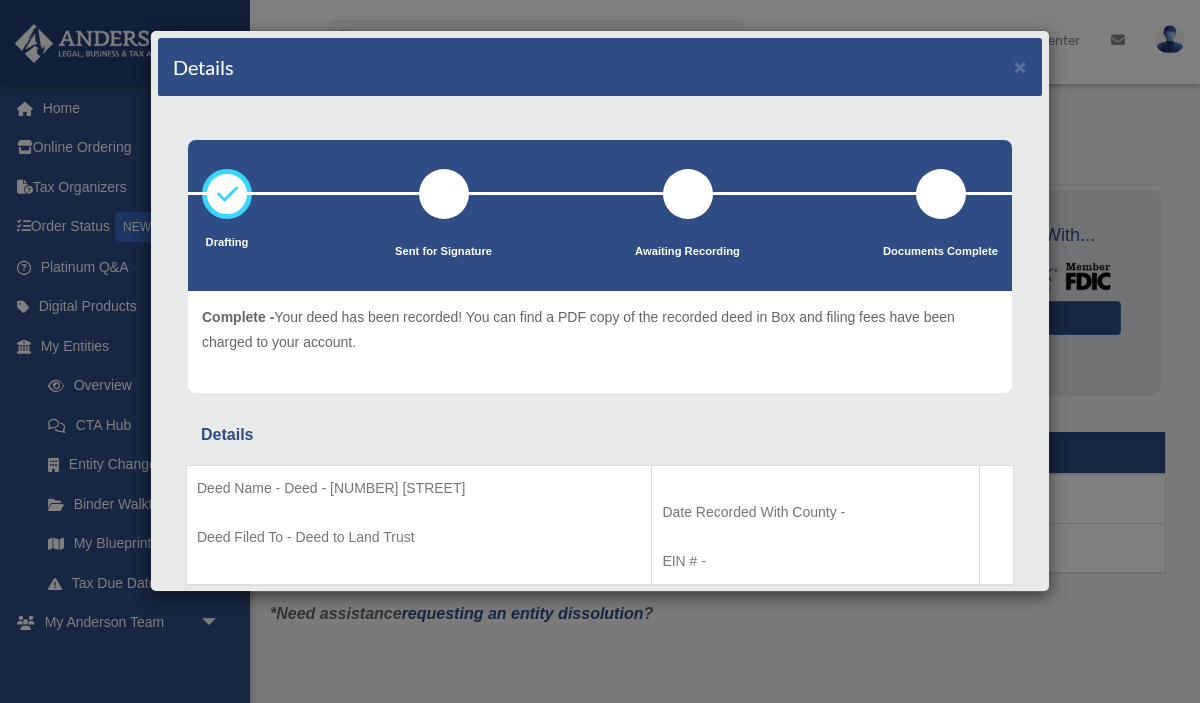 click on "Details
×" at bounding box center (600, 67) 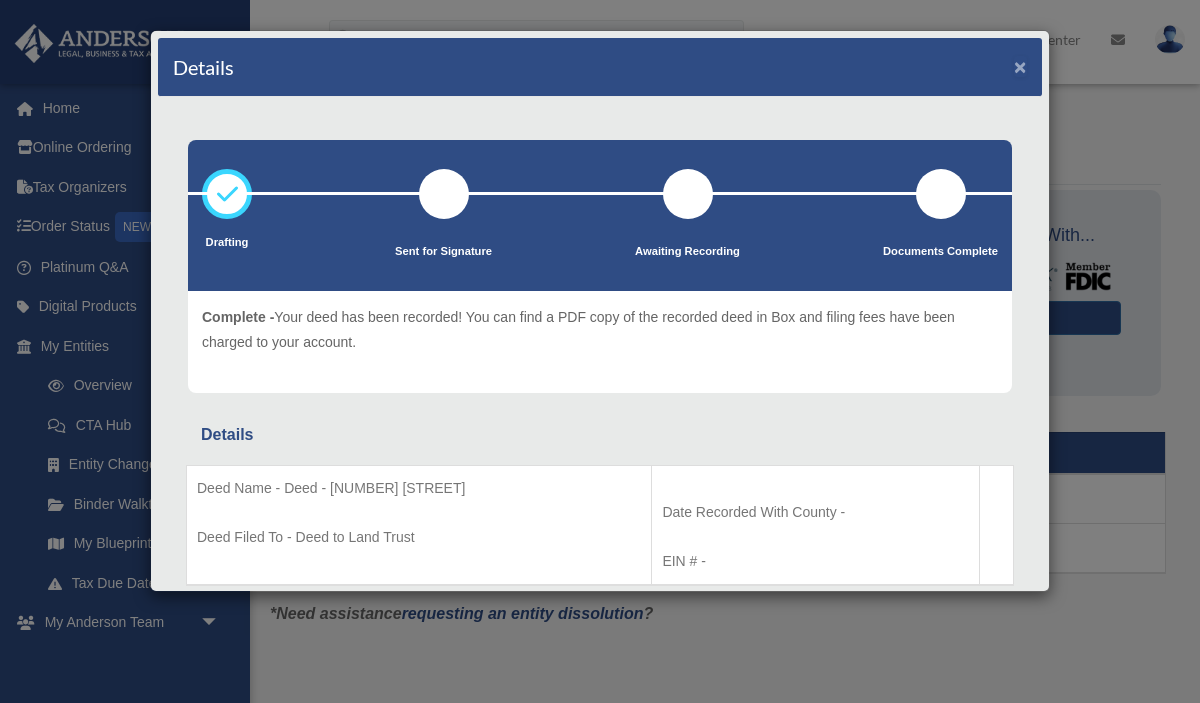 click on "×" at bounding box center (1020, 66) 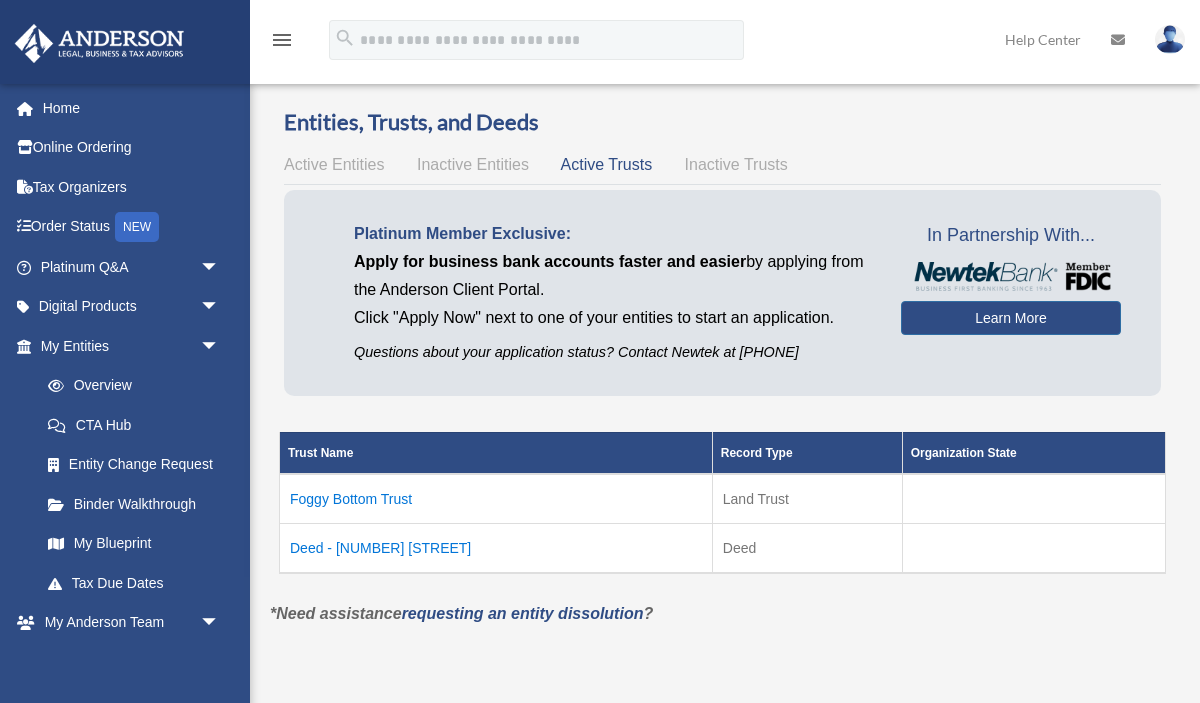 click on "Foggy Bottom Trust" at bounding box center [496, 499] 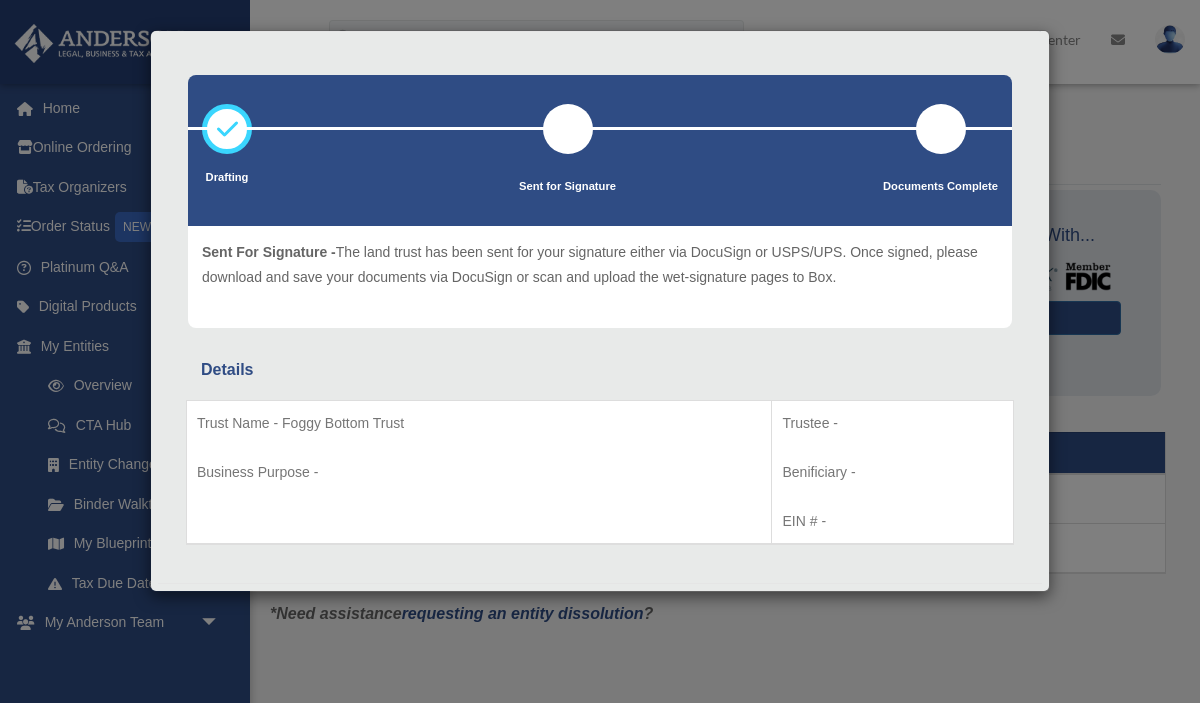 scroll, scrollTop: 94, scrollLeft: 0, axis: vertical 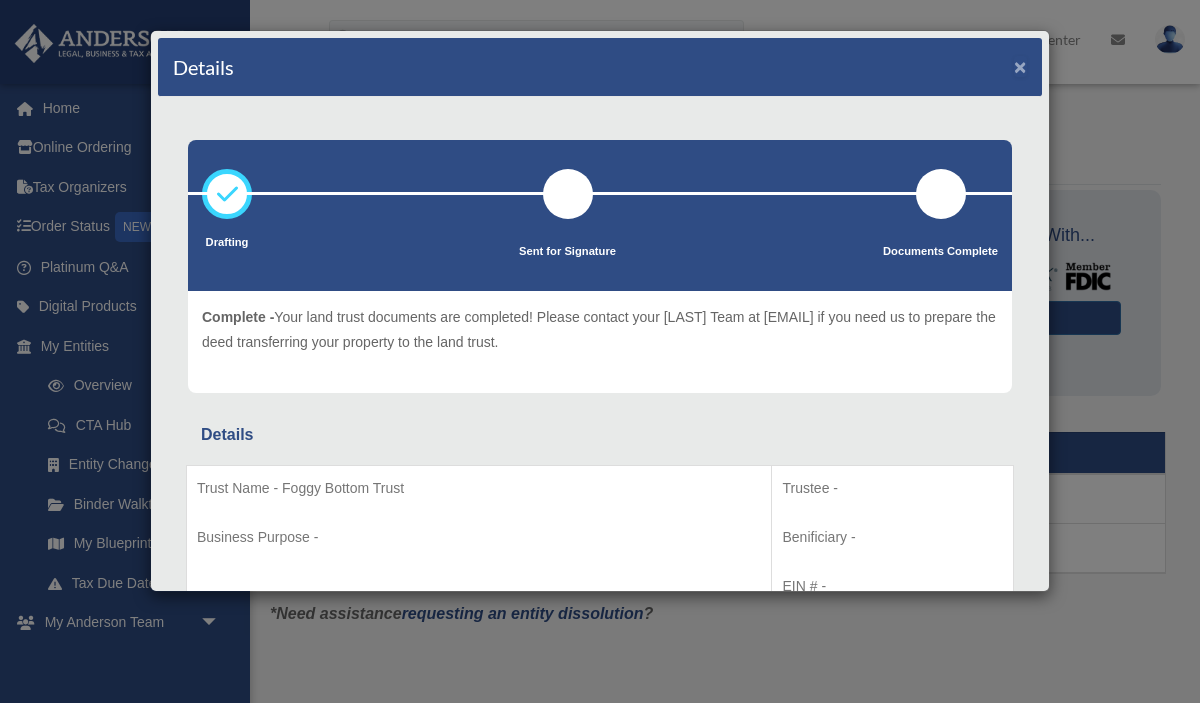 click on "×" at bounding box center (1020, 66) 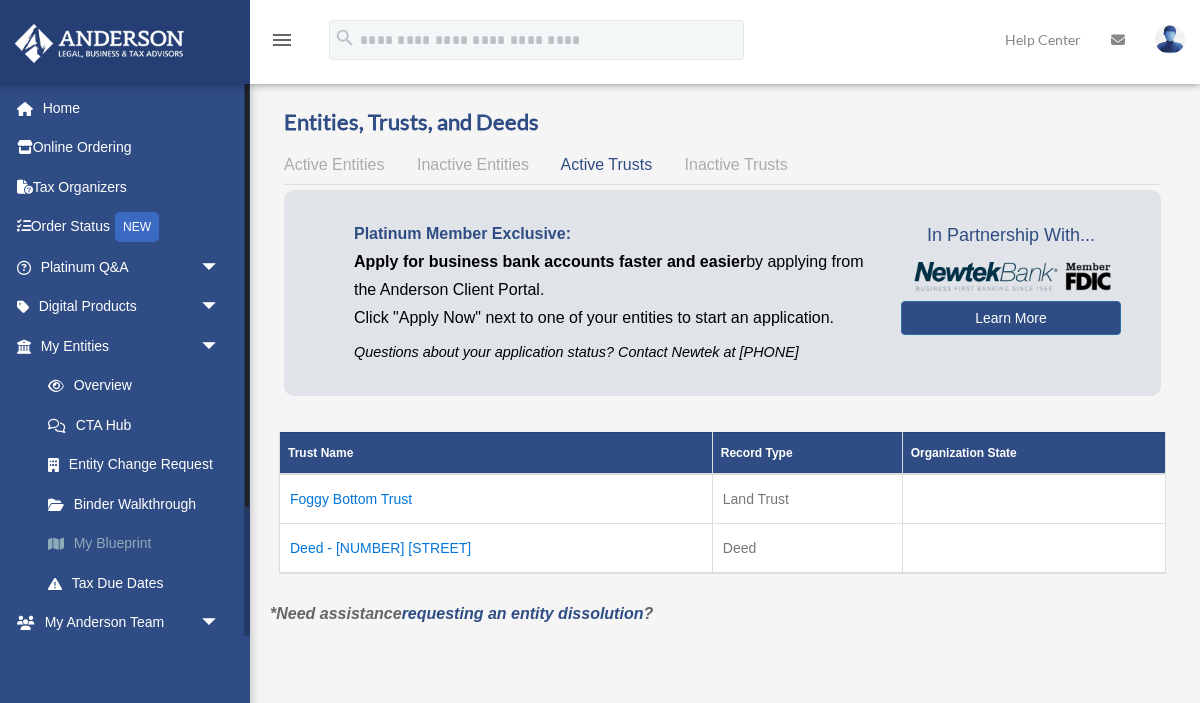 click on "My Blueprint" at bounding box center [139, 544] 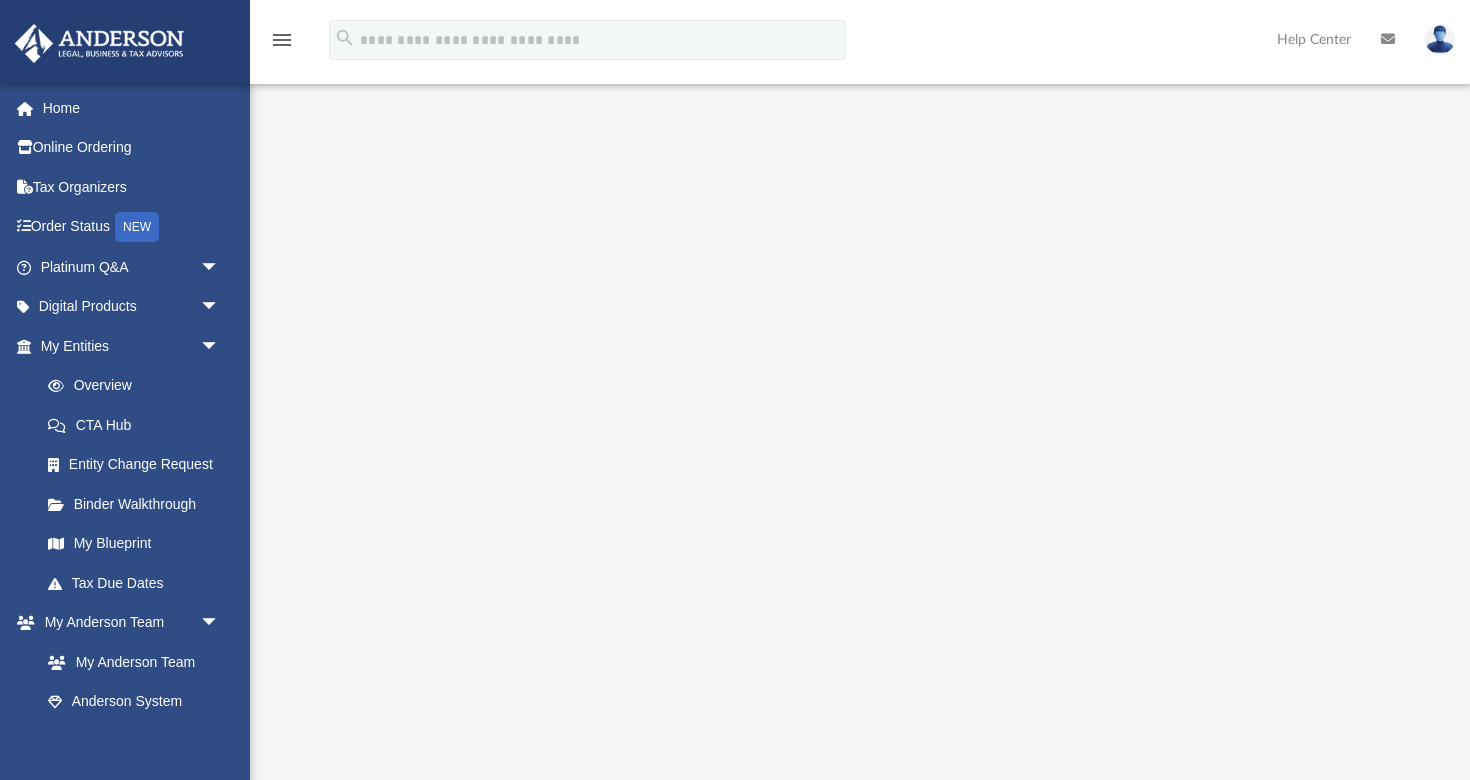 scroll, scrollTop: 149, scrollLeft: 0, axis: vertical 